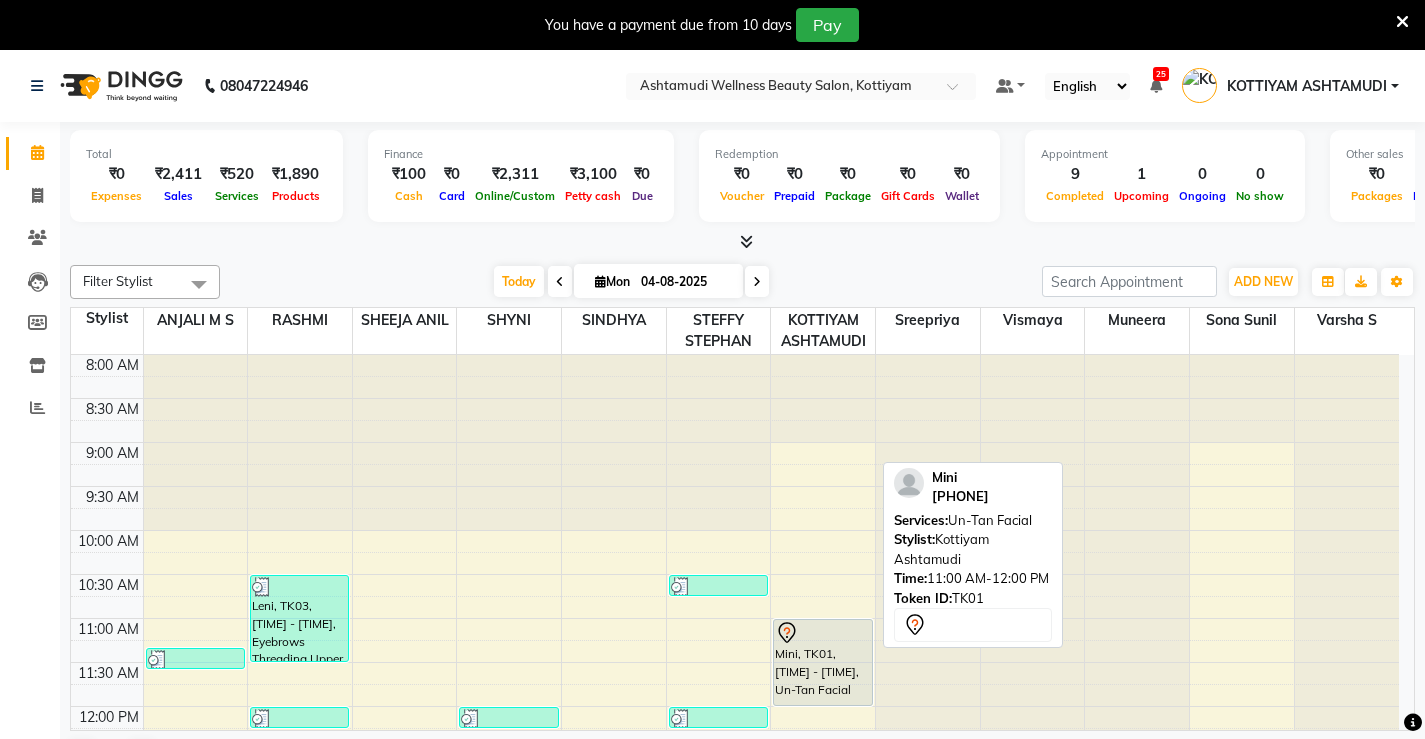 scroll, scrollTop: 0, scrollLeft: 0, axis: both 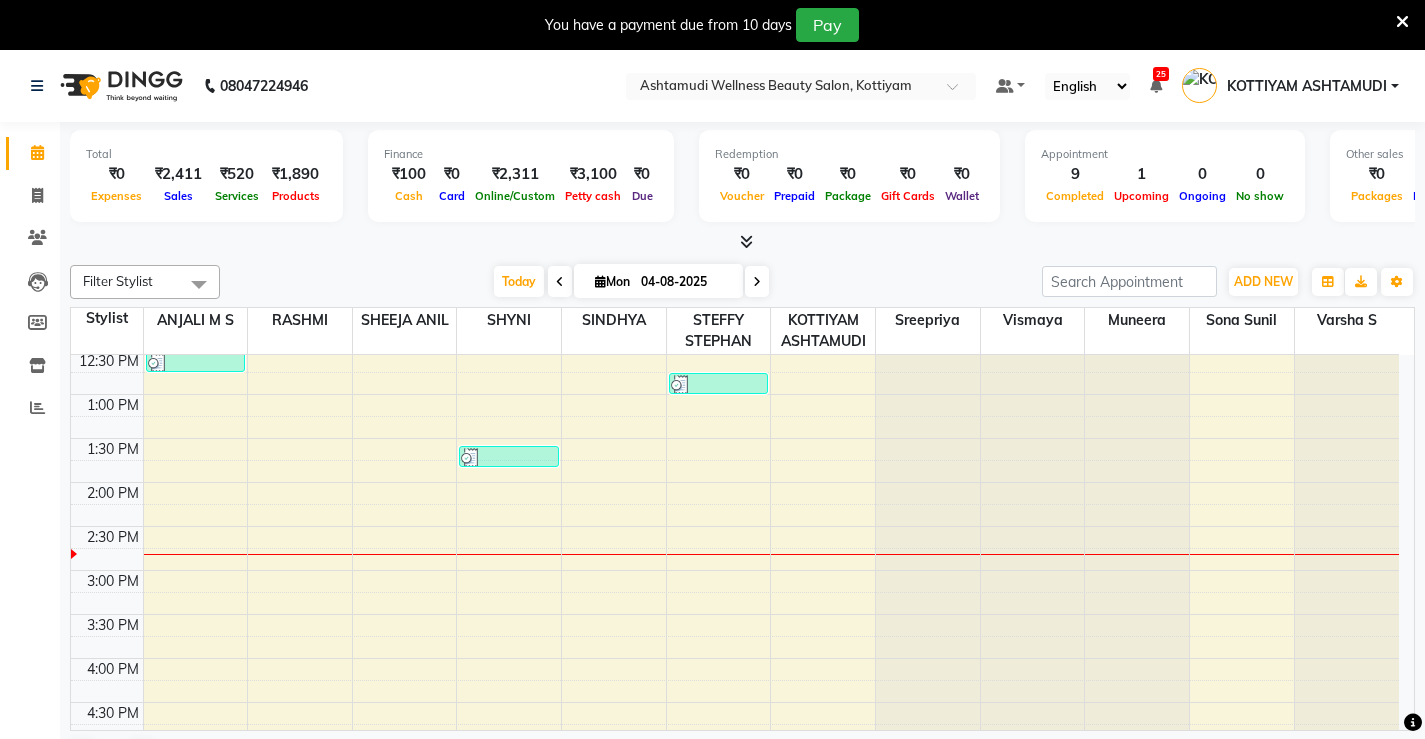 click on "[TIME] [TIME] [TIME] [TIME] [TIME] [TIME] [TIME] [TIME] [TIME] [TIME] [TIME] [TIME] [TIME] [TIME] [TIME] [TIME] [TIME] [TIME] [TIME] [TIME] [TIME] [TIME] [TIME] [TIME]     Lekshmi, TK04, [TIME] - [TIME], Eyebrows Threading     Asiya, TK08, [TIME] - [TIME], Eyebrows Threading     Leni, TK03, [TIME] - [TIME], Eyebrows Threading,Upper Lip Threading,Chin Threading     Shyni, TK06, [TIME] - [TIME], Eyebrows Threading     Sijina, TK07, [TIME] - [TIME], Eyebrows Threading     Swathy, TK09, [TIME] - [TIME], Eyebrows Threading     Dhanya, TK02, [TIME] - [TIME], Eyebrows Threading     Sani Sunil, TK05, [TIME] - [TIME], Eyebrows Threading     Asiya, TK08, [TIME] - [TIME], Eyebrows Threading             Mini, TK01, [TIME] - [TIME], Un-Tan Facial" at bounding box center (735, 526) 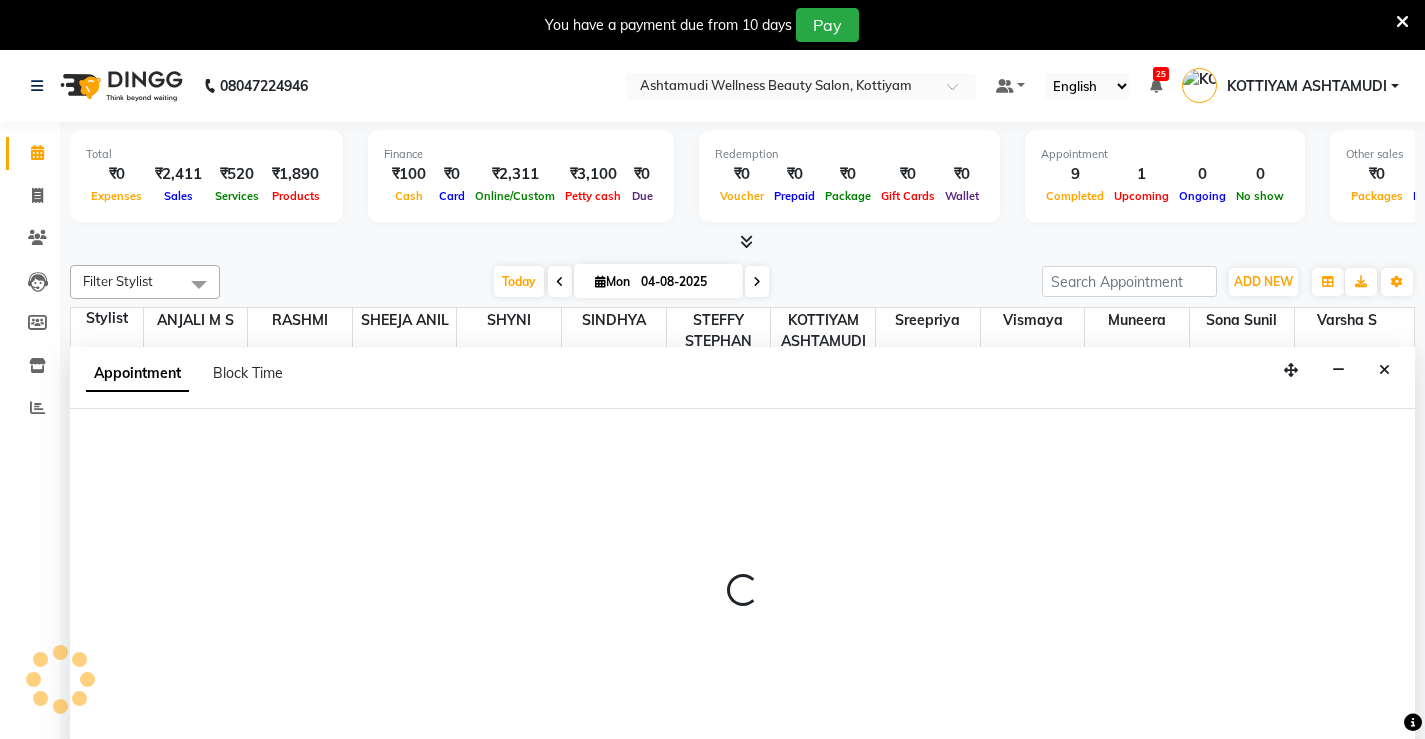 scroll, scrollTop: 51, scrollLeft: 0, axis: vertical 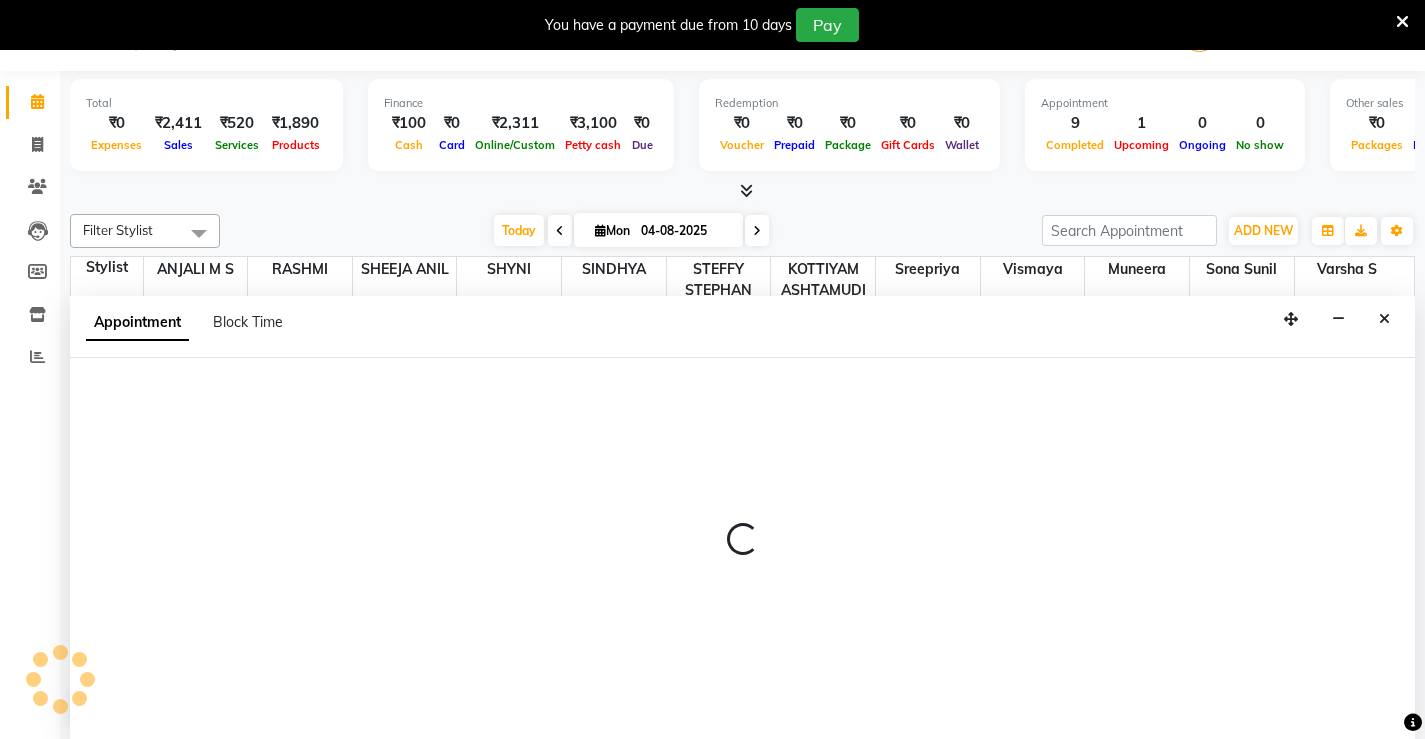 select on "27466" 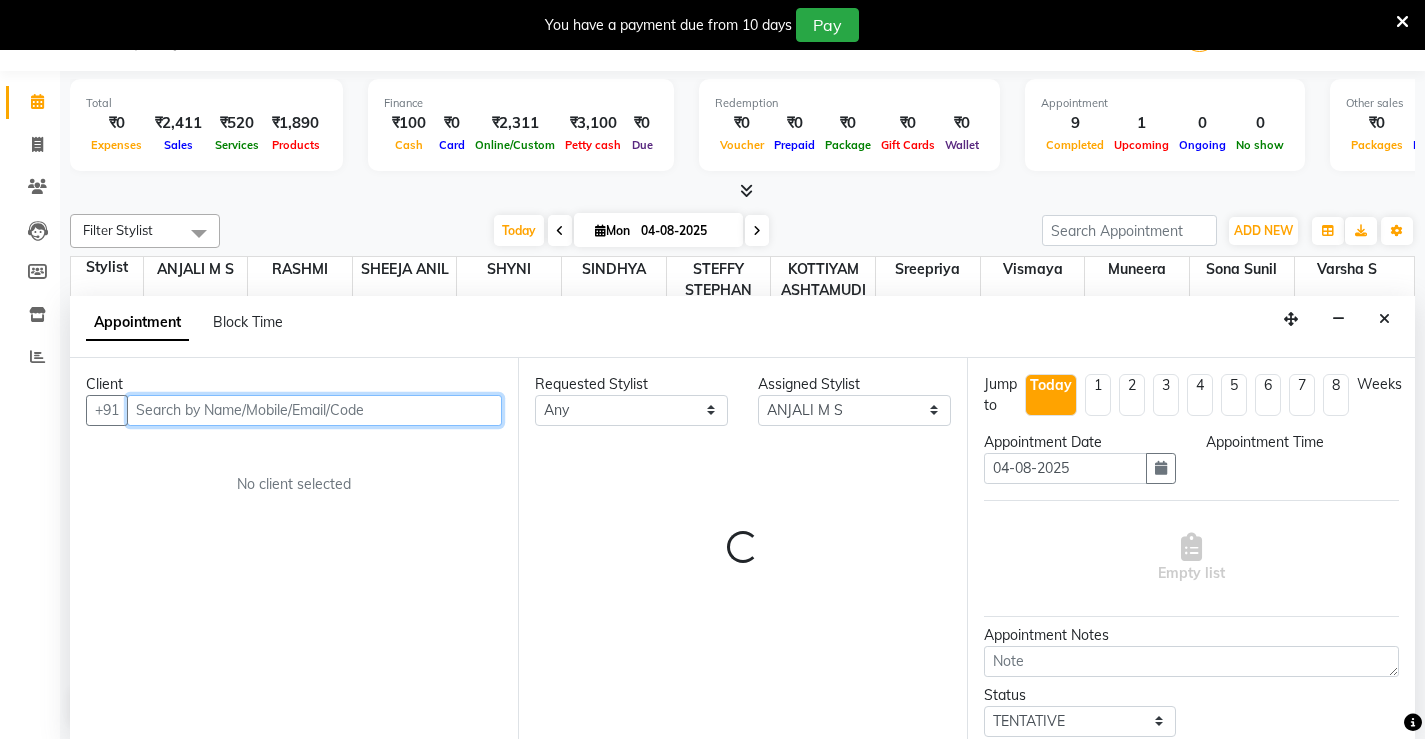 select on "885" 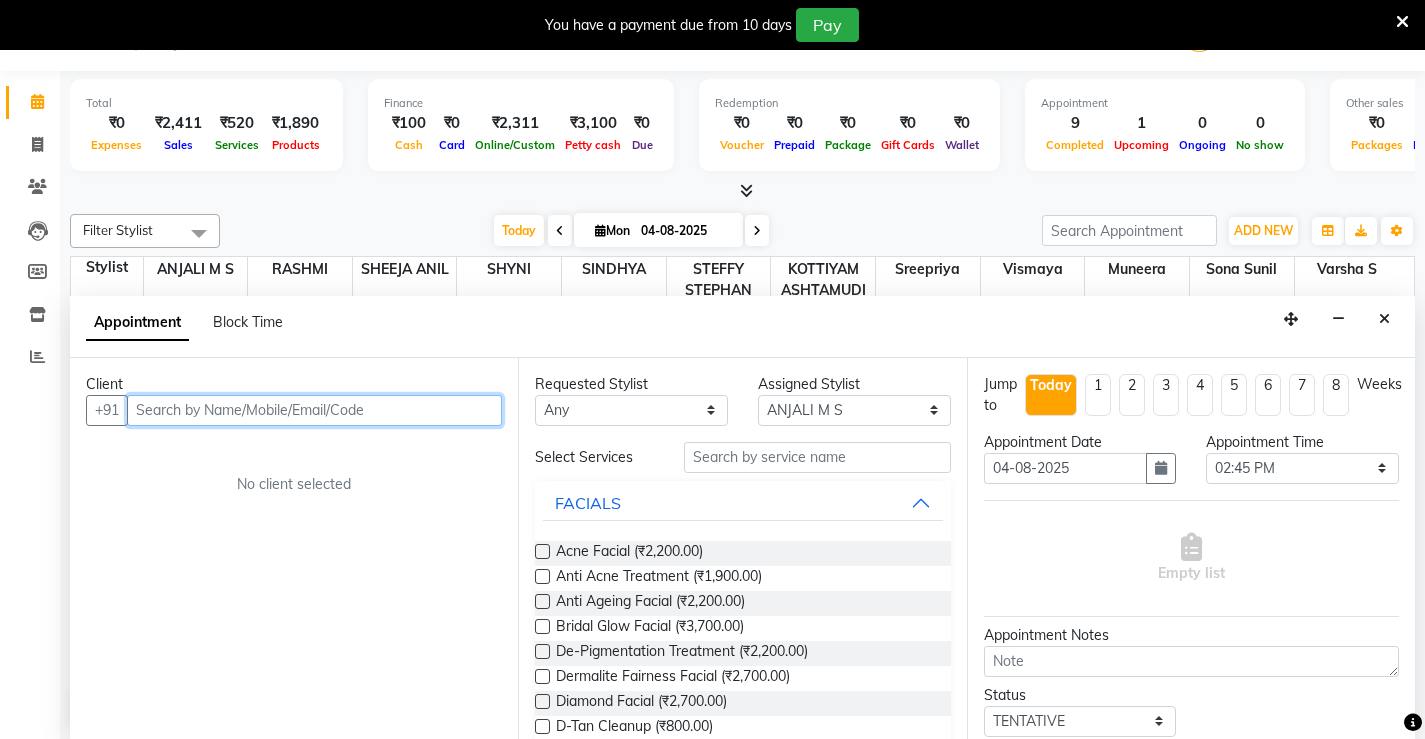 click at bounding box center [314, 410] 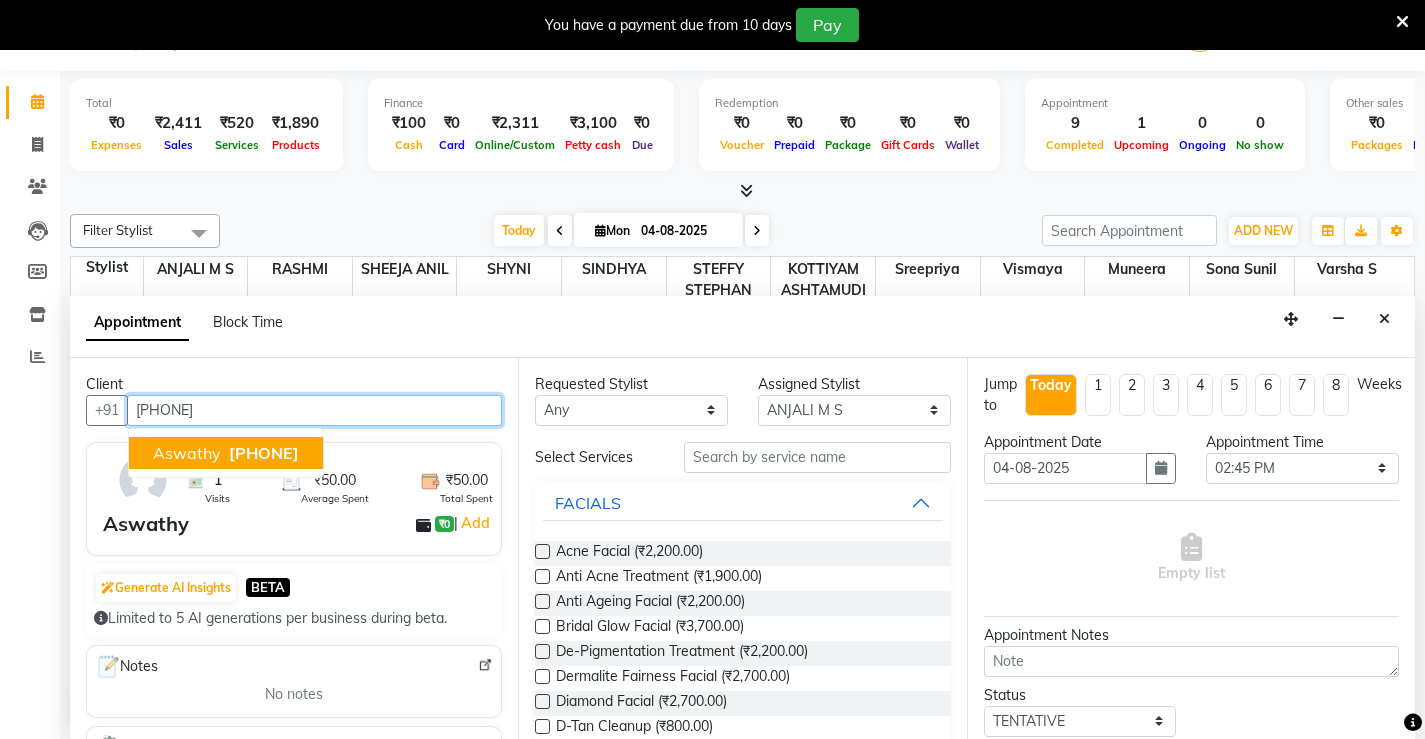 click on "[PHONE]" at bounding box center [264, 453] 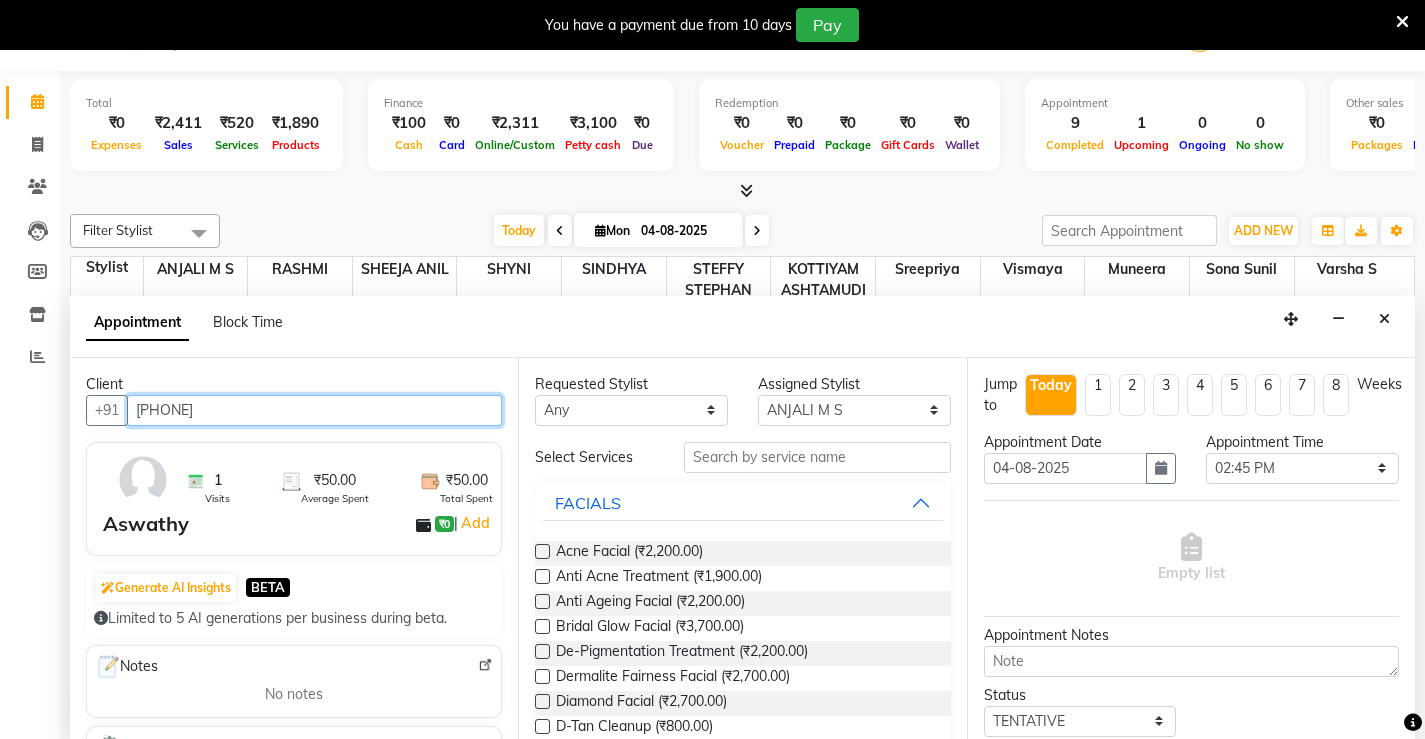 type on "[PHONE]" 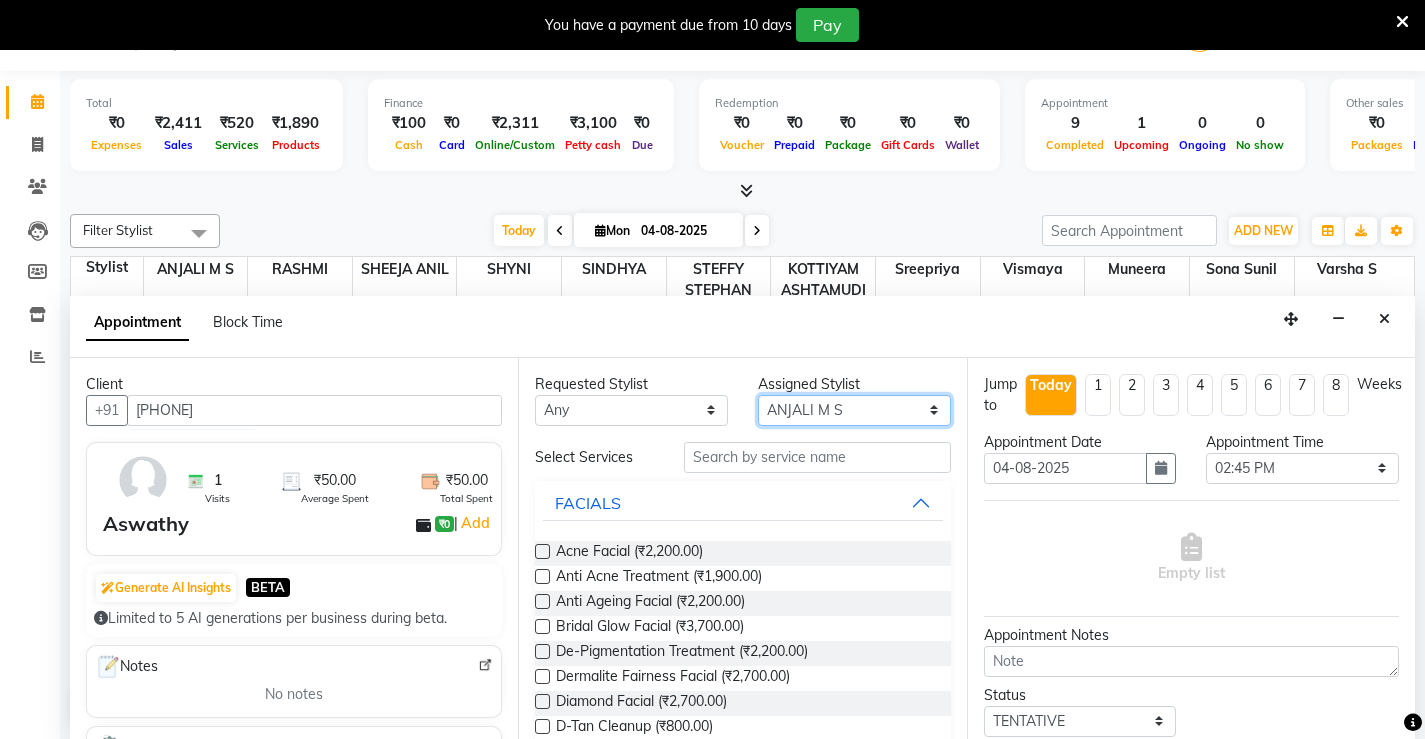 click on "Select [FIRST] M S [CITY] [CITY] [FIRST] [FIRST] [FIRST] [FIRST] [FIRST] [FIRST] [FIRST] [FIRST] [FIRST] [FIRST] [FIRST]" at bounding box center [854, 410] 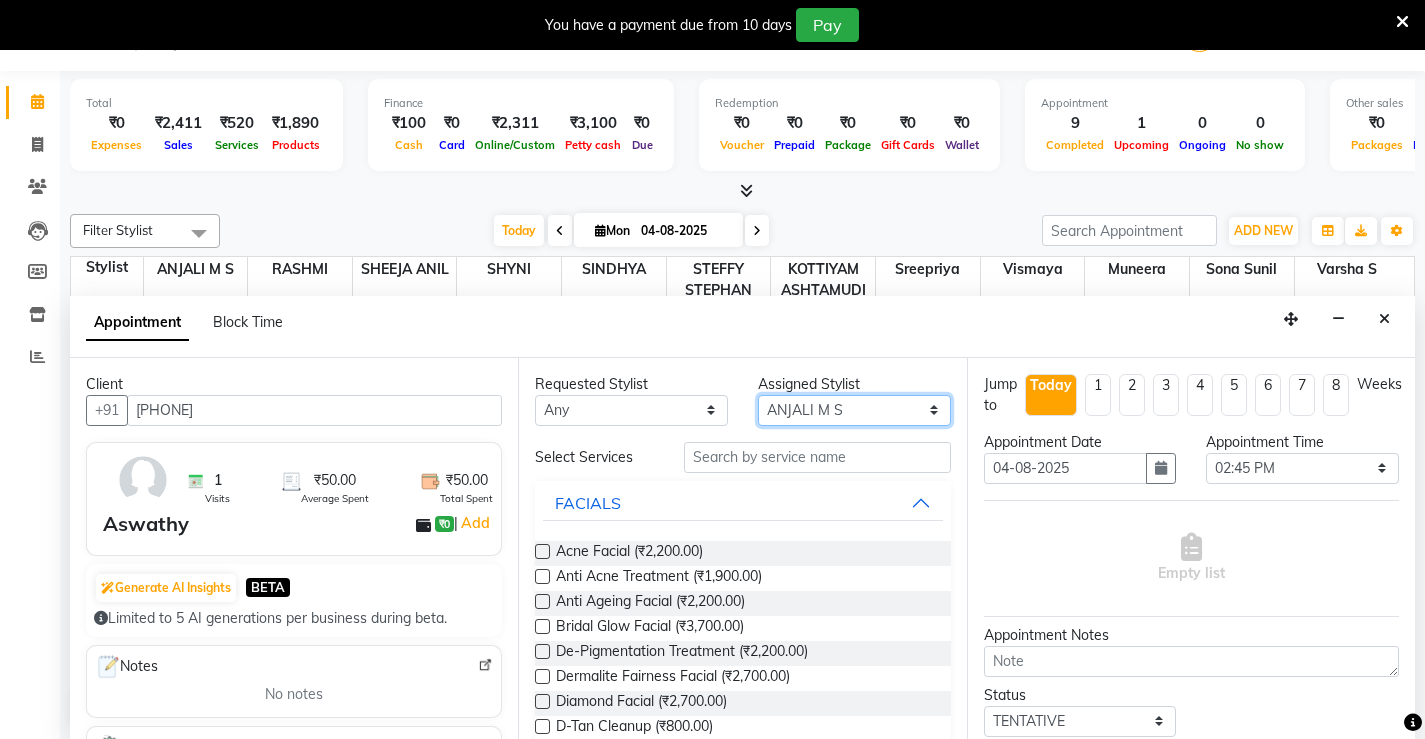 select on "27469" 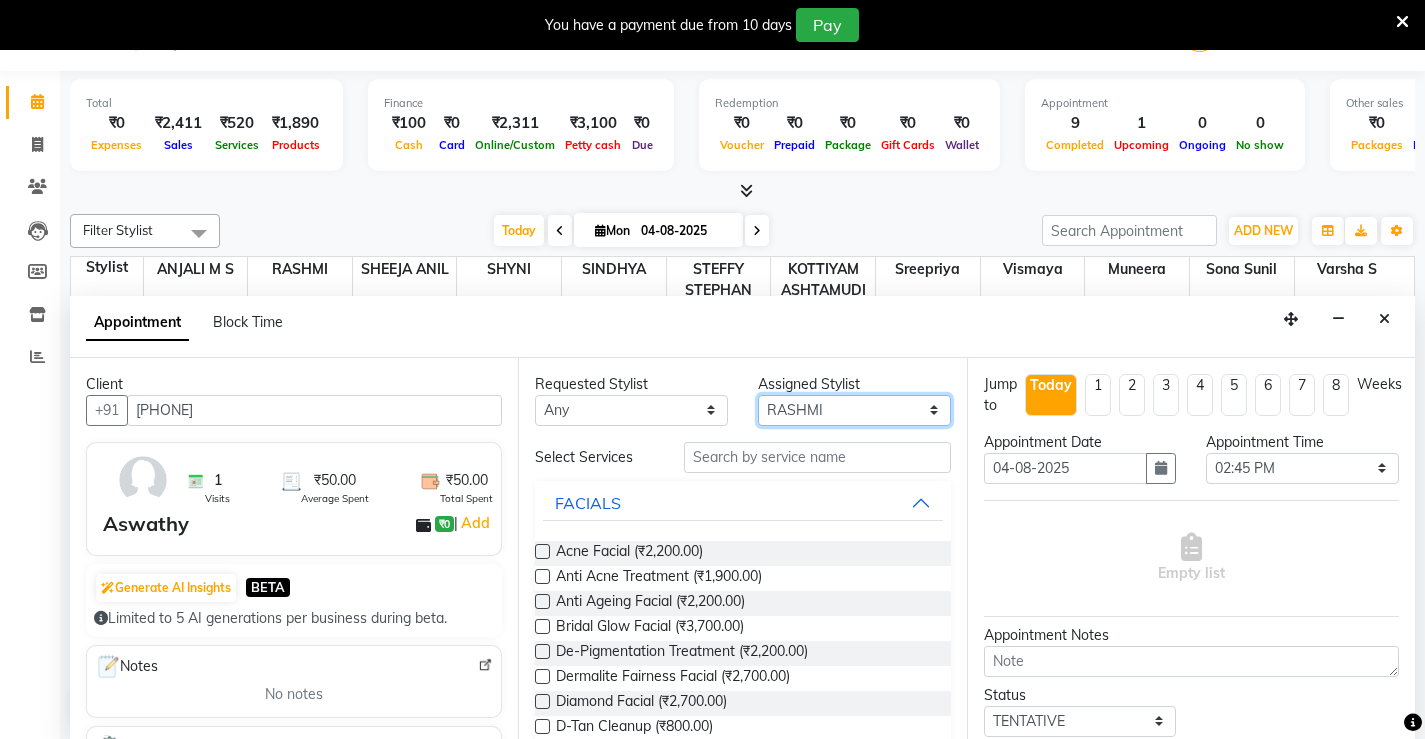 click on "Select [FIRST] M S [CITY] [CITY] [FIRST] [FIRST] [FIRST] [FIRST] [FIRST] [FIRST] [FIRST] [FIRST] [FIRST] [FIRST] [FIRST]" at bounding box center (854, 410) 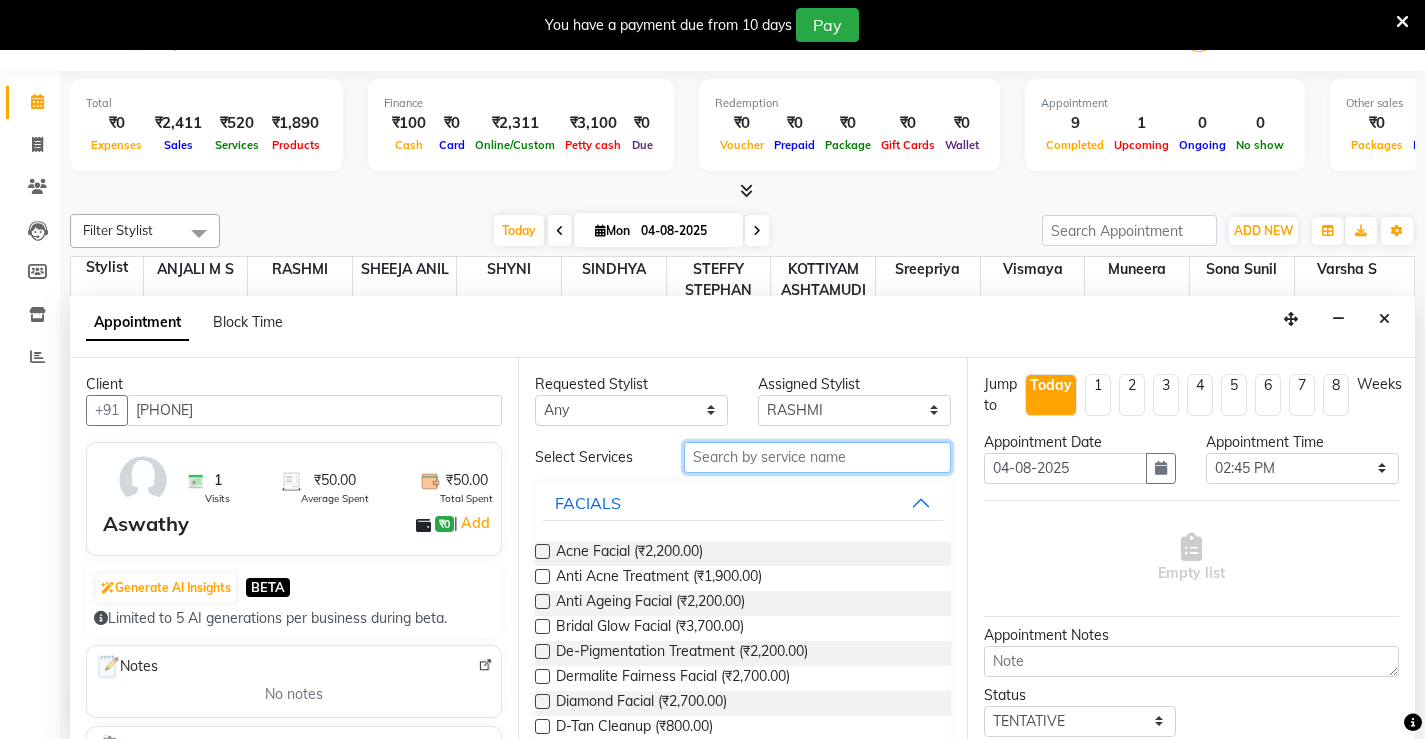click at bounding box center [817, 457] 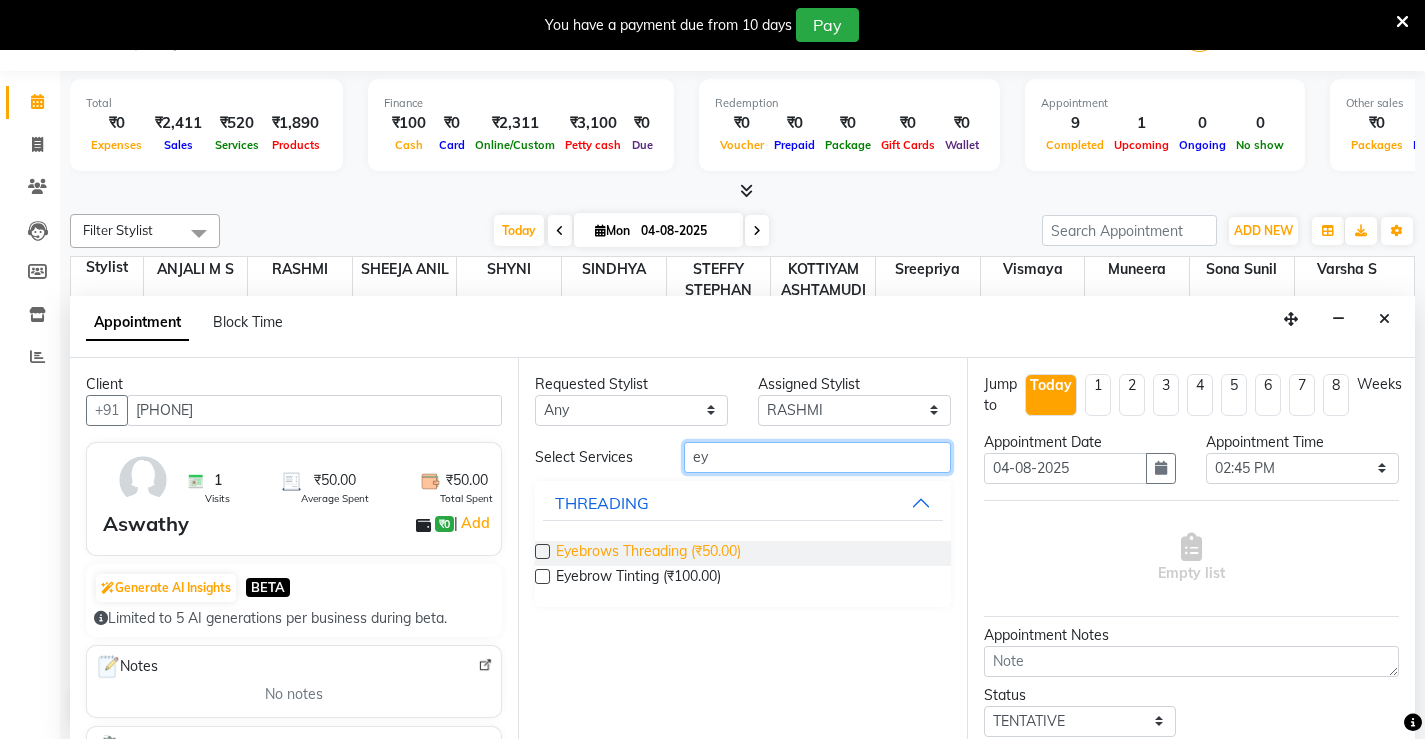 type on "ey" 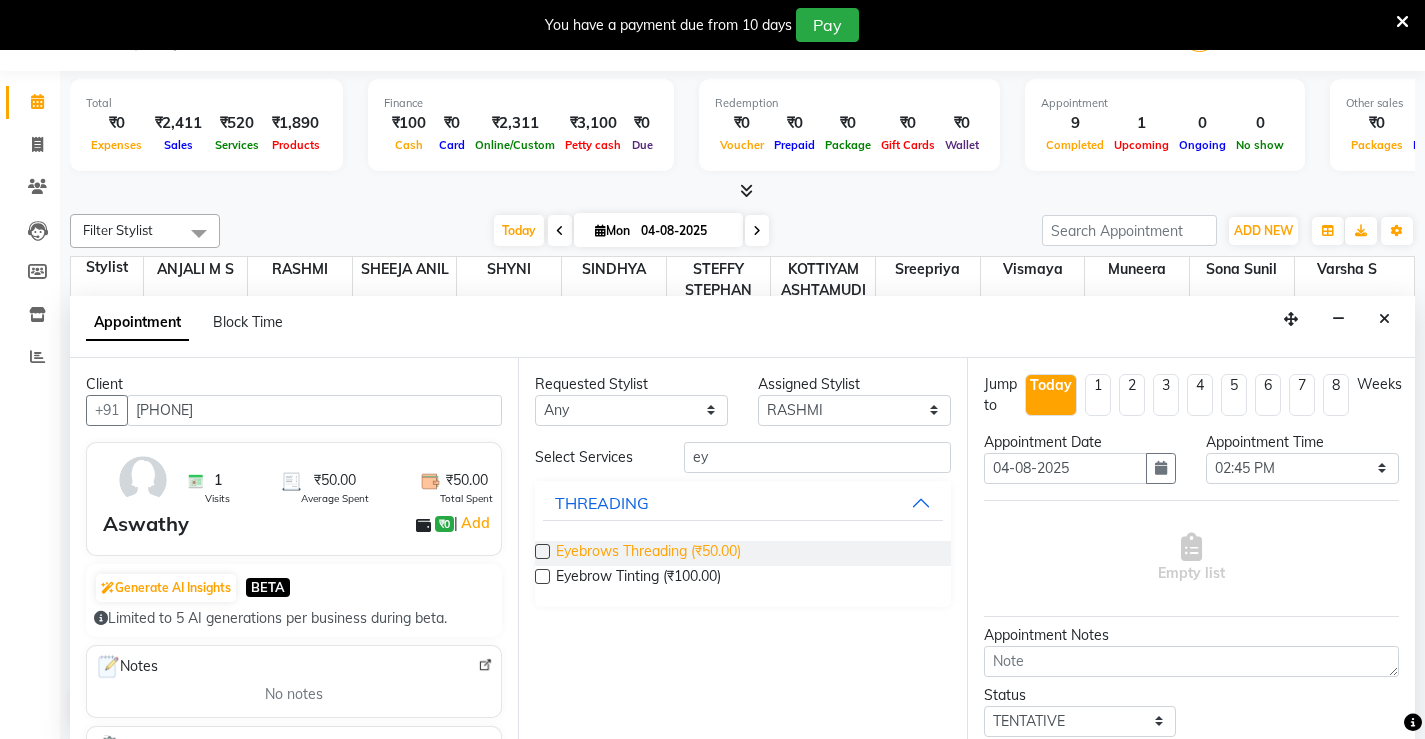 click on "Eyebrows Threading (₹50.00)" at bounding box center (648, 553) 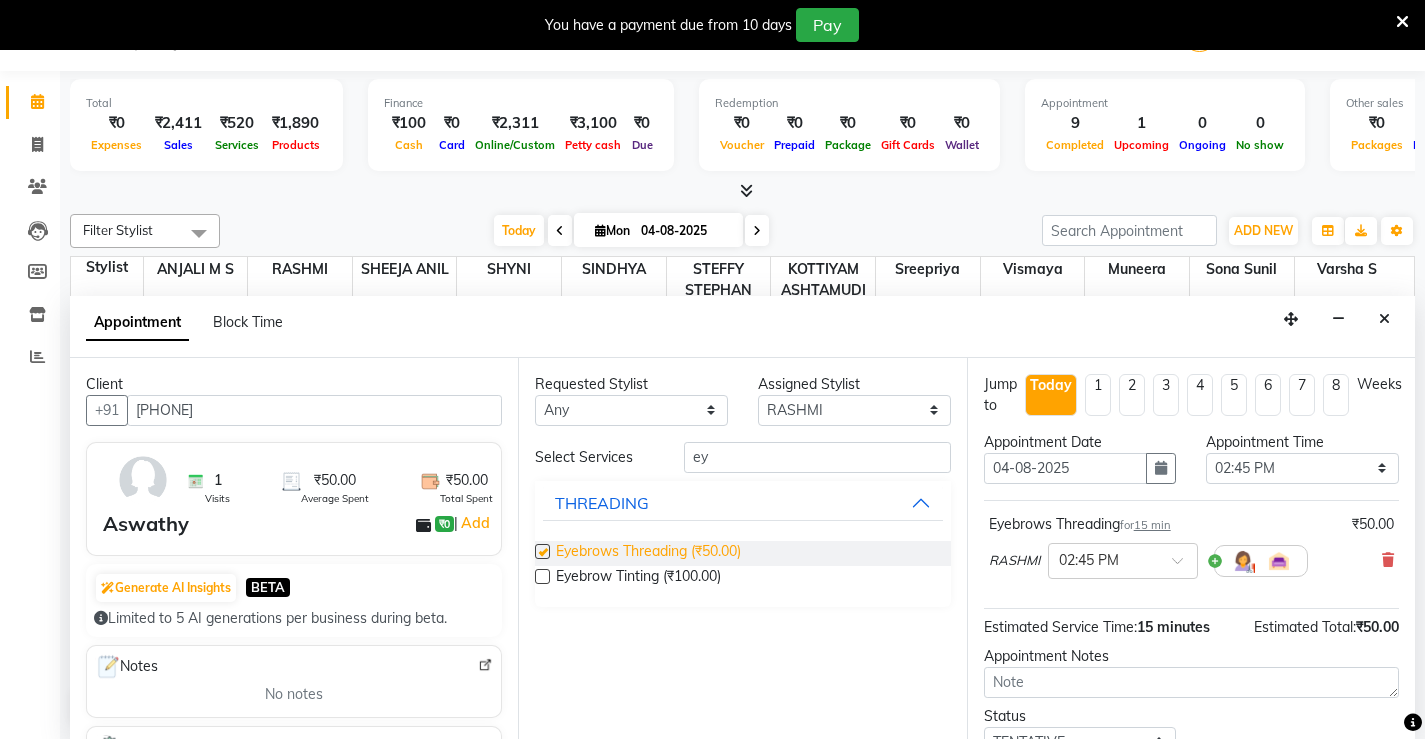 checkbox on "false" 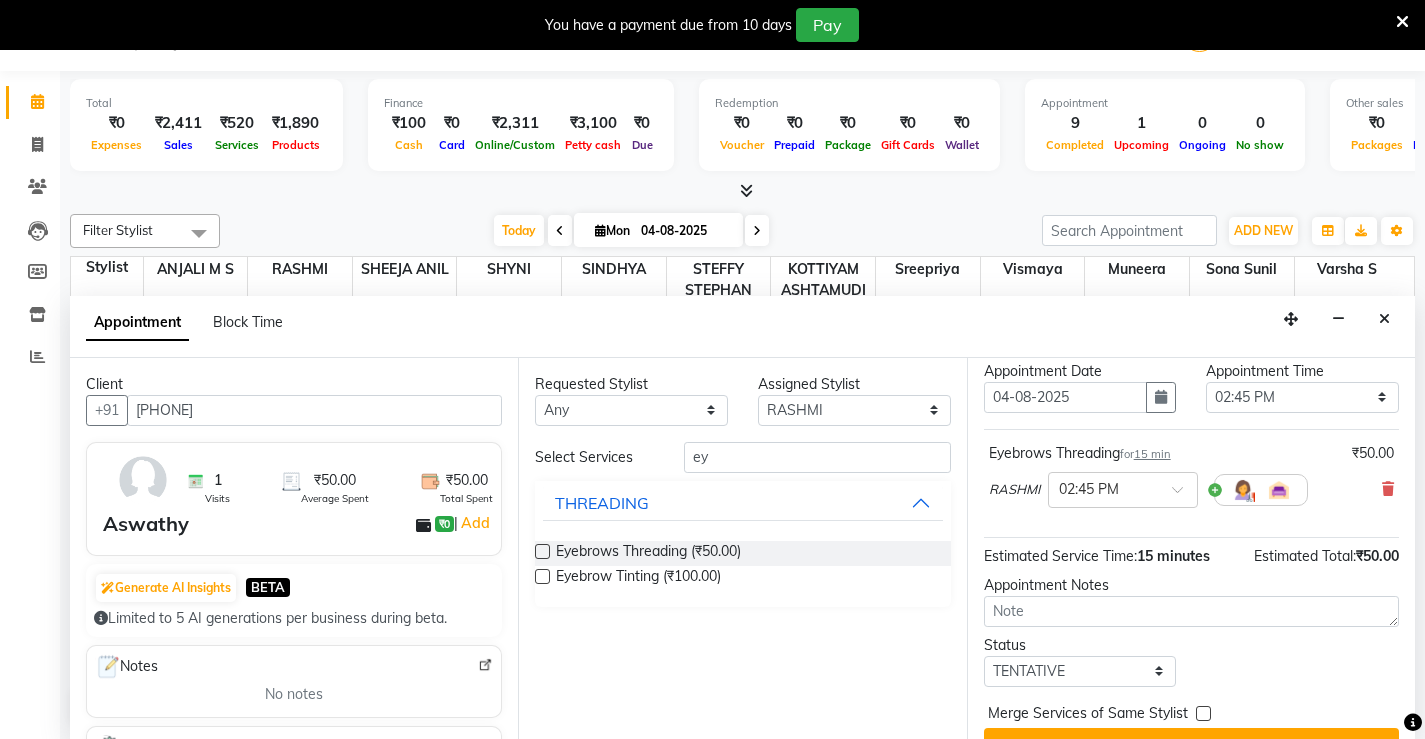 scroll, scrollTop: 112, scrollLeft: 0, axis: vertical 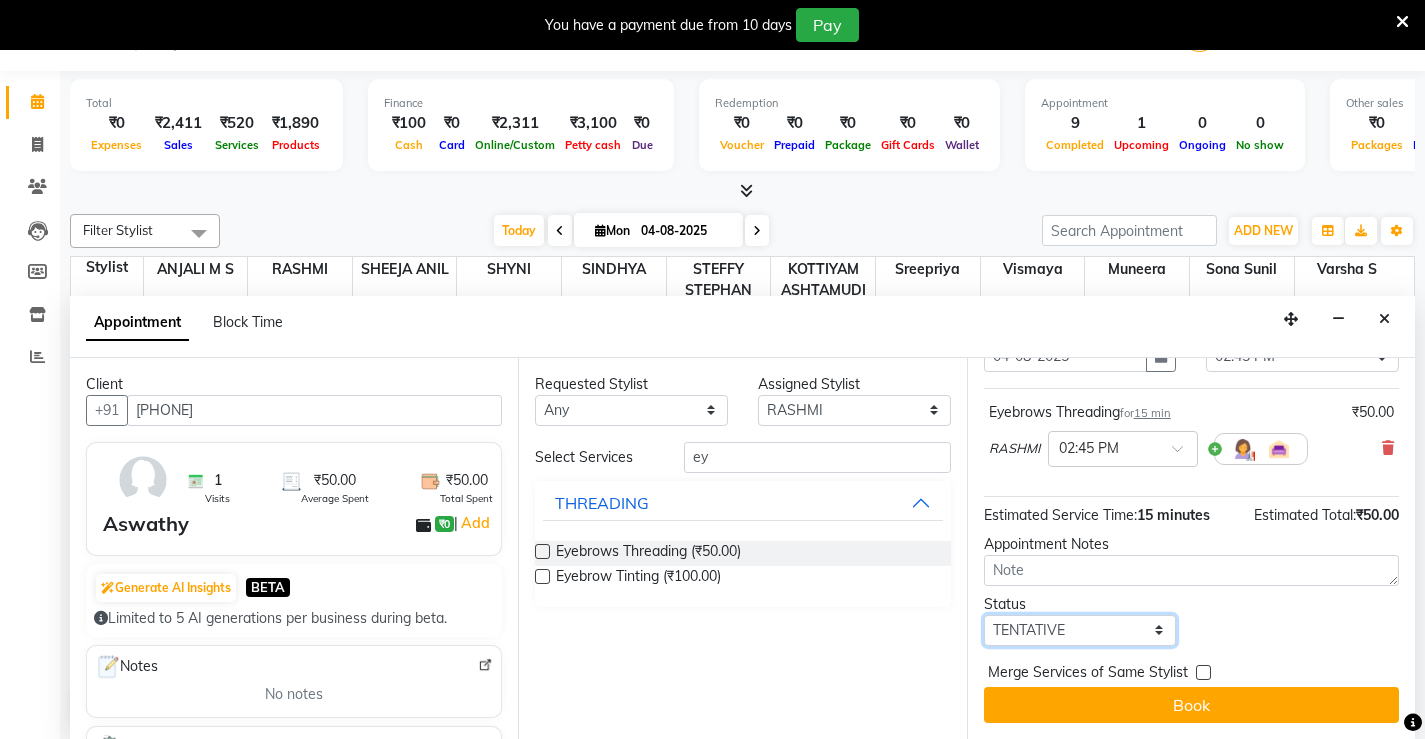 click on "Select TENTATIVE CONFIRM CHECK-IN UPCOMING" at bounding box center [1080, 630] 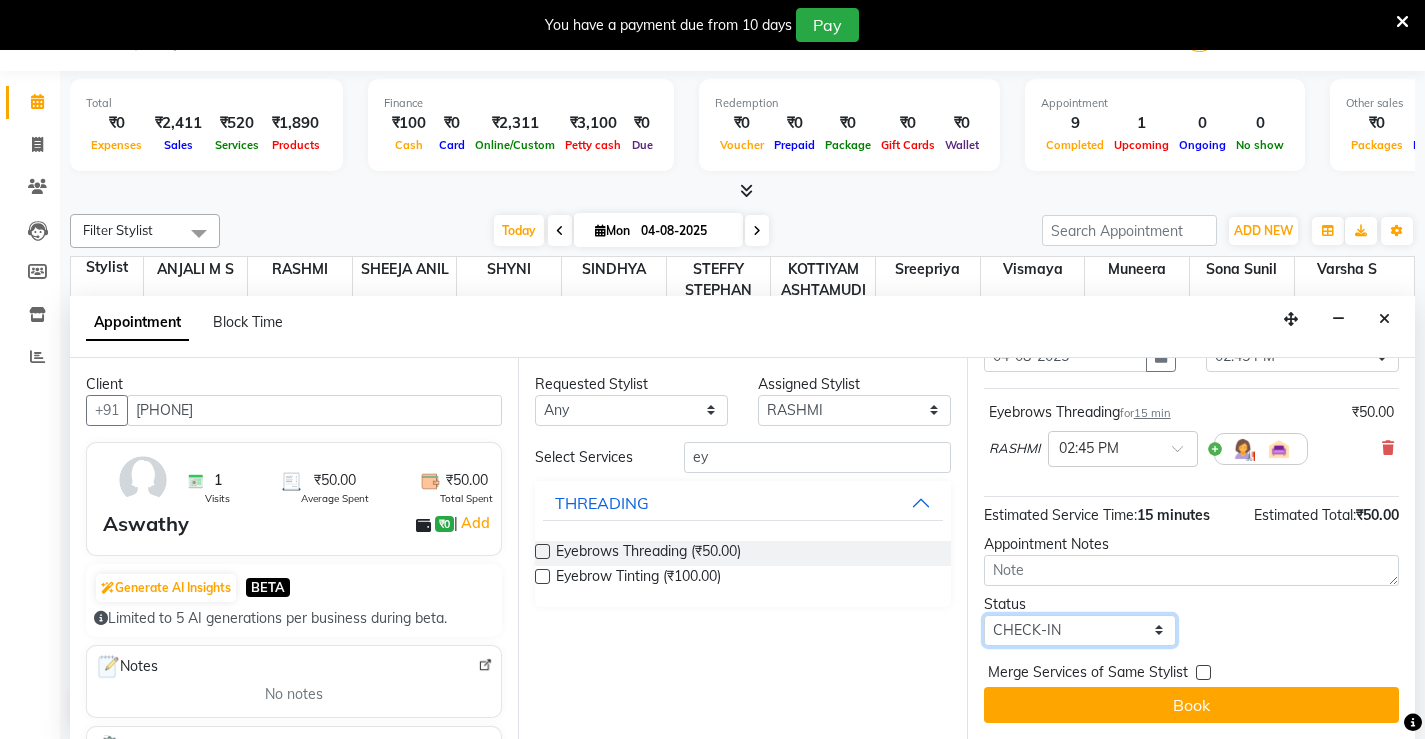 click on "Select TENTATIVE CONFIRM CHECK-IN UPCOMING" at bounding box center [1080, 630] 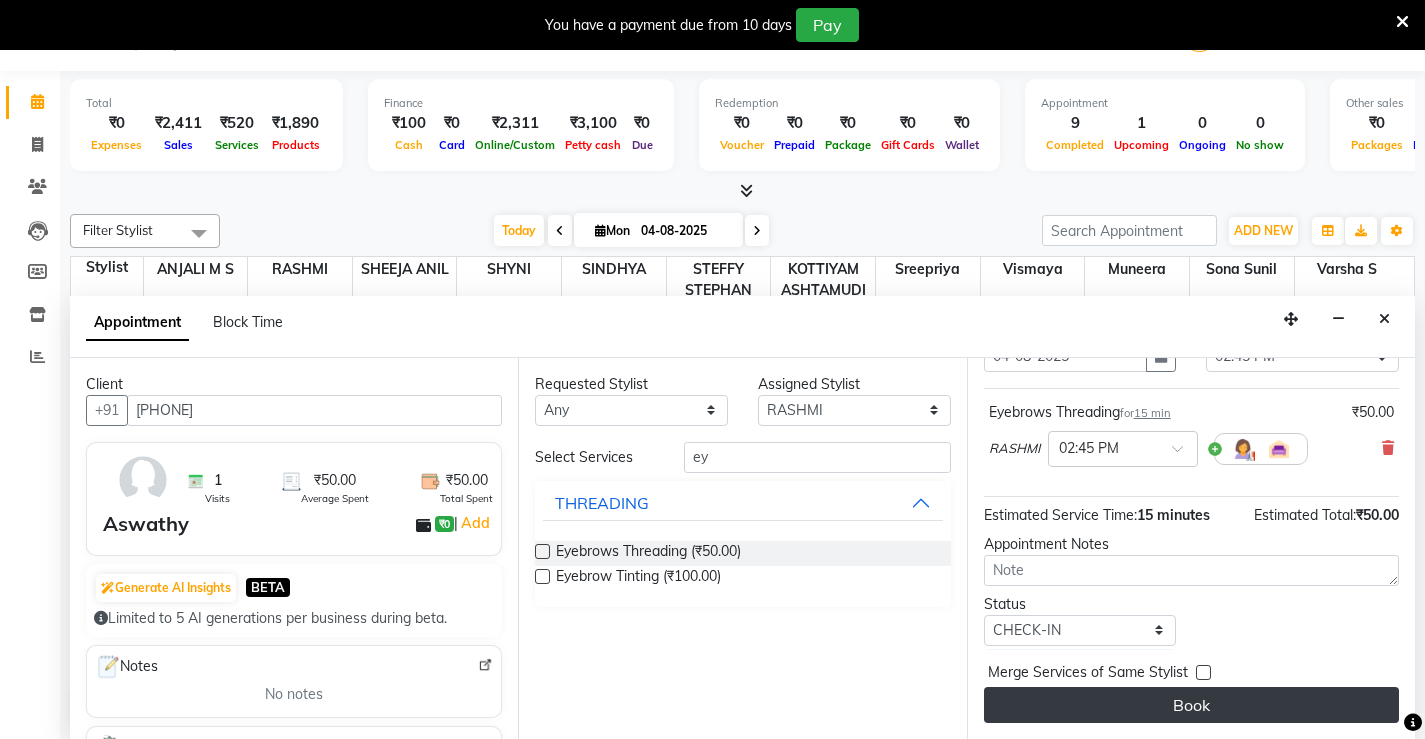 click on "Book" at bounding box center [1191, 705] 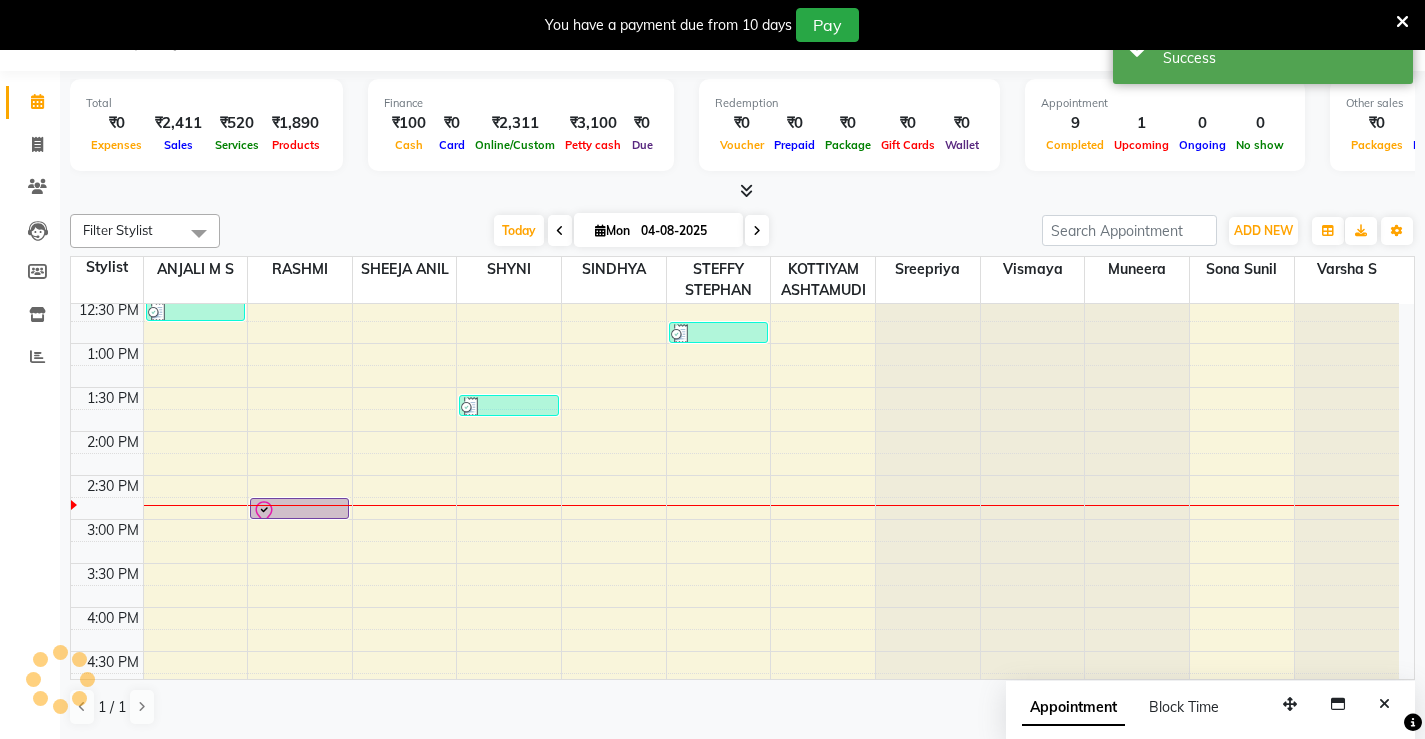 scroll, scrollTop: 0, scrollLeft: 0, axis: both 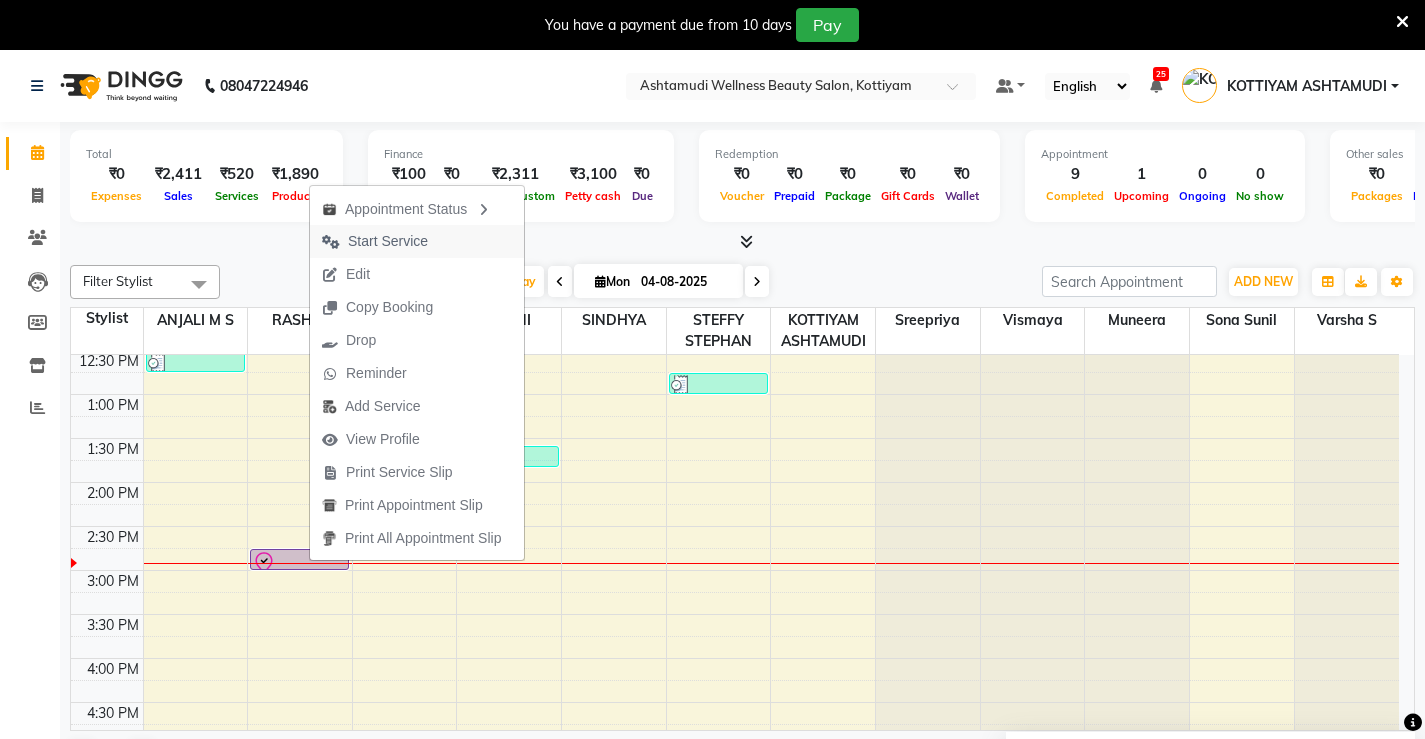 click on "Start Service" at bounding box center [388, 241] 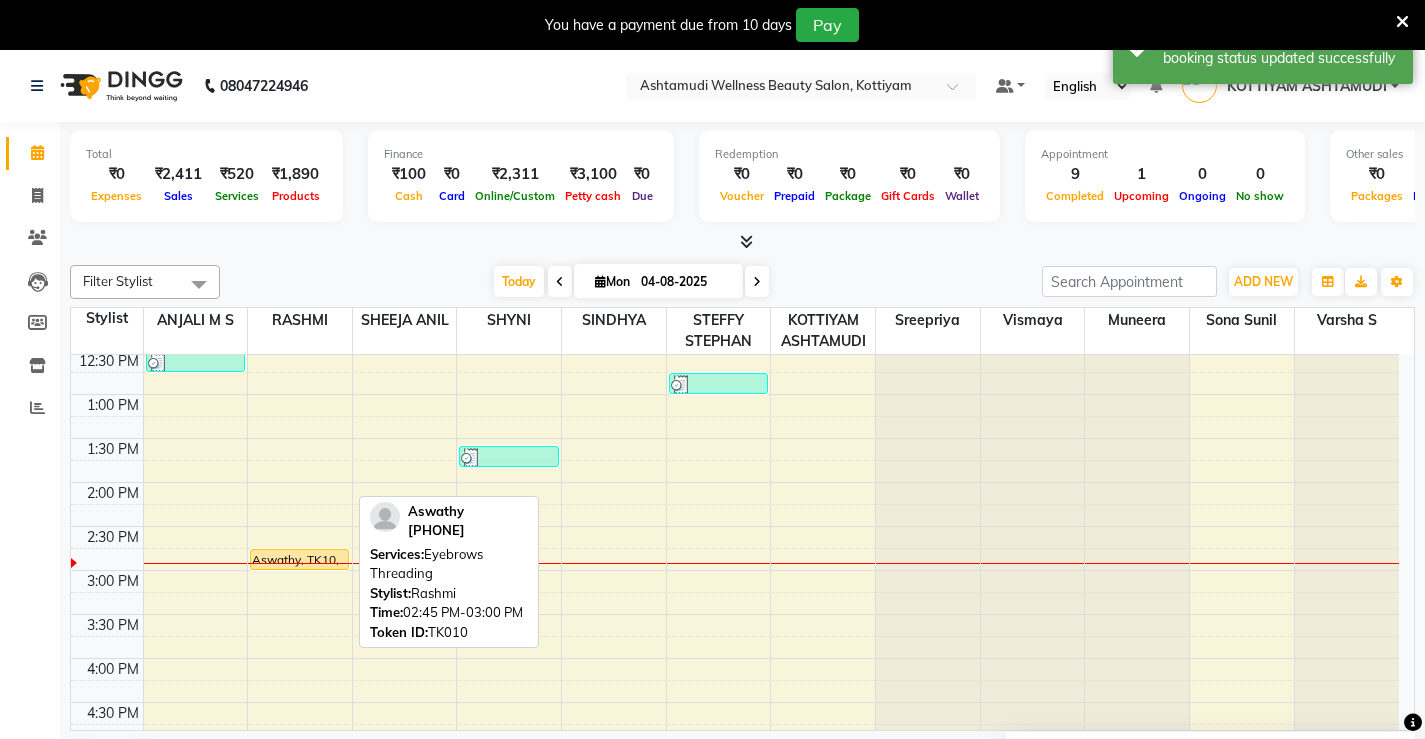 click on "Aswathy, TK10, [TIME] - [TIME], Eyebrows Threading" at bounding box center (299, 559) 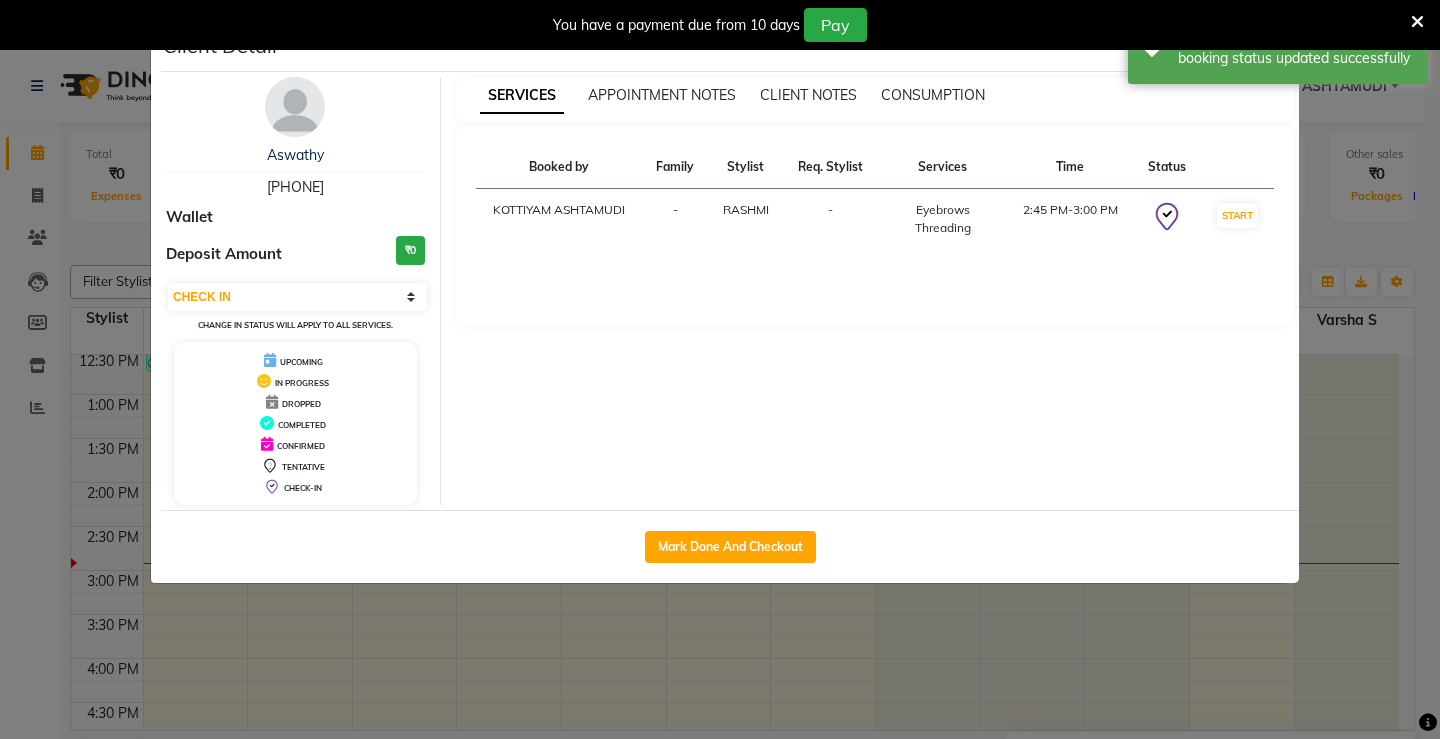 select on "1" 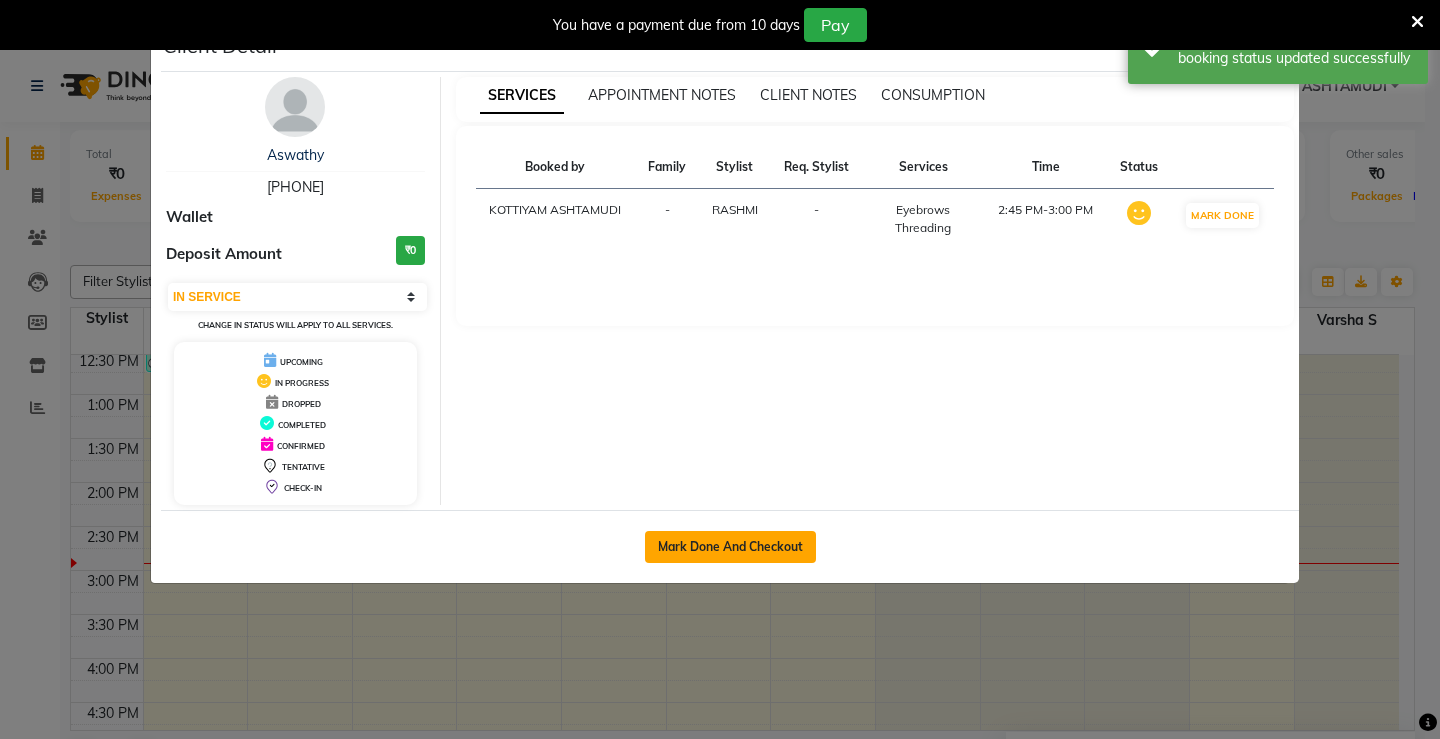 click on "Mark Done And Checkout" 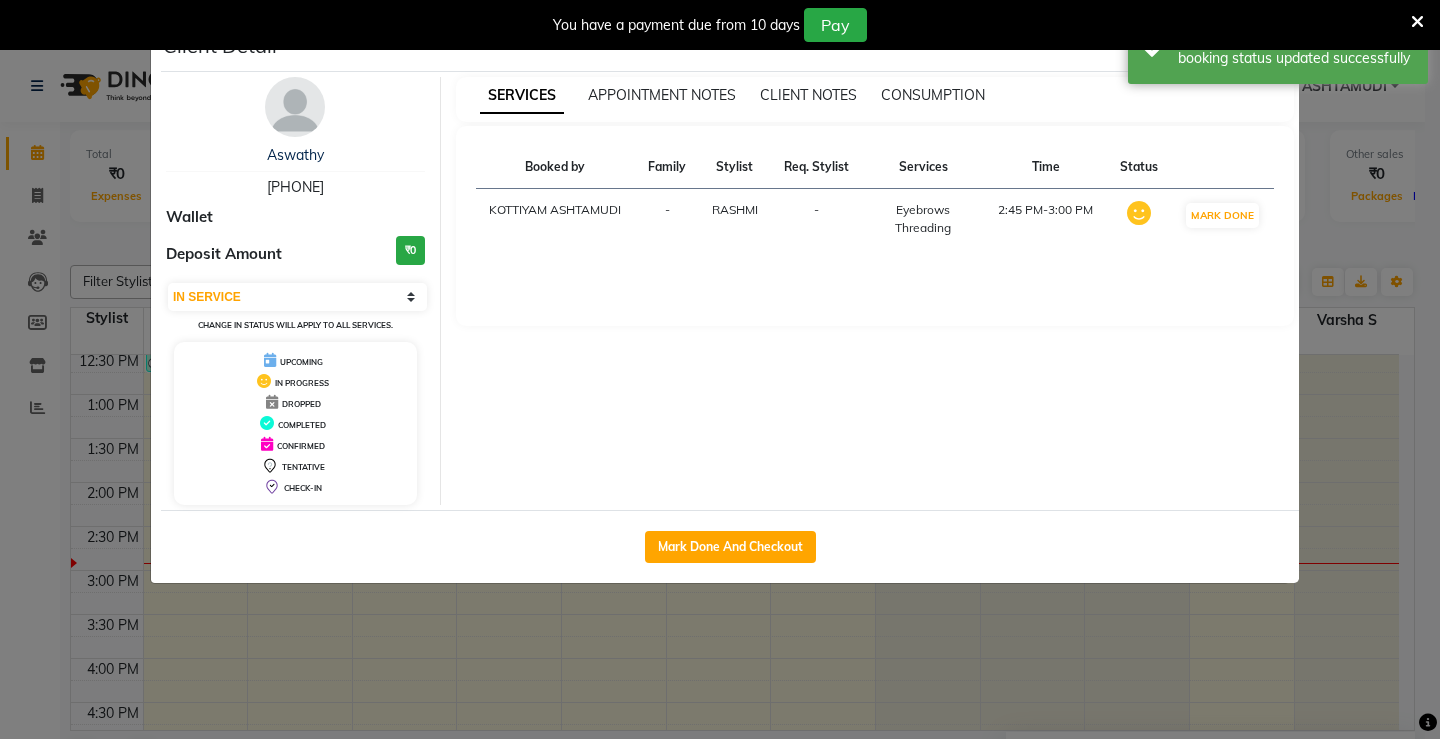 select on "service" 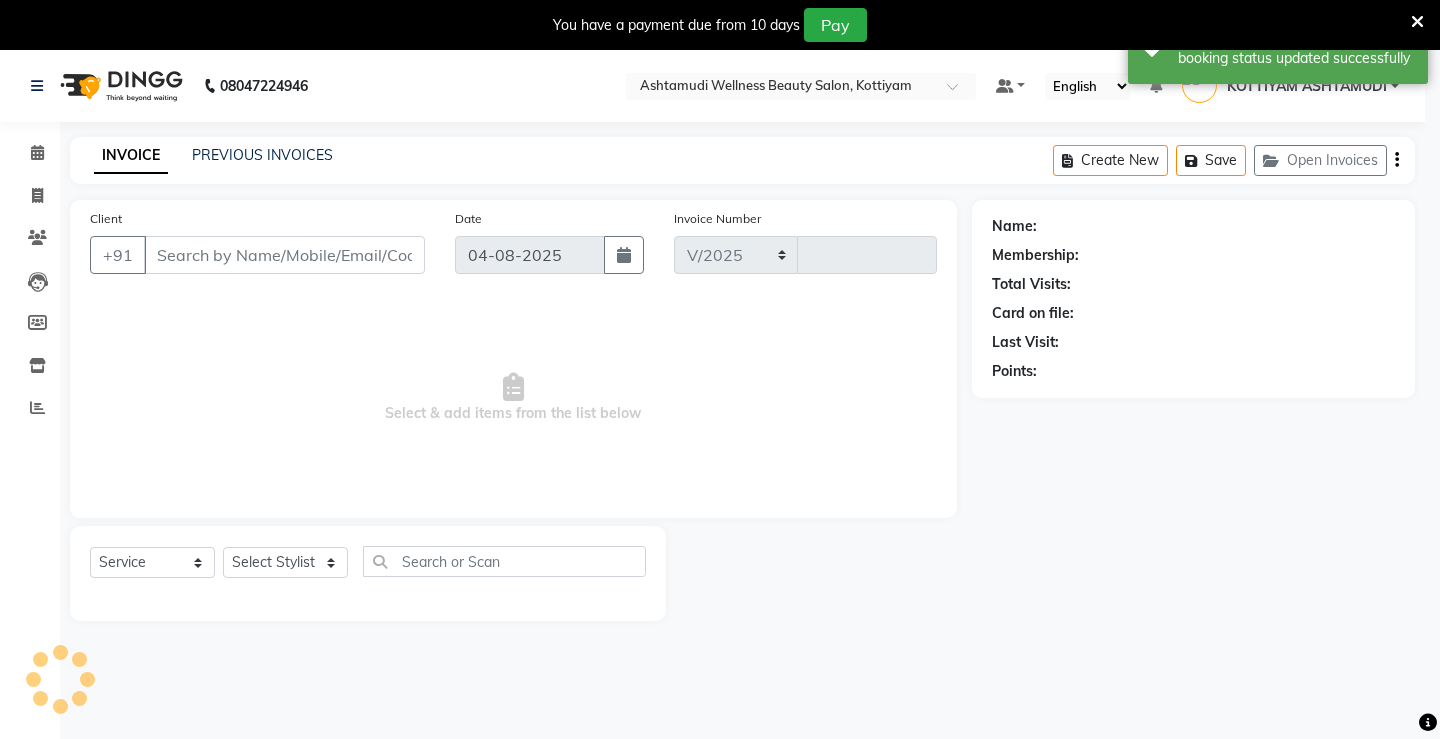 select on "4674" 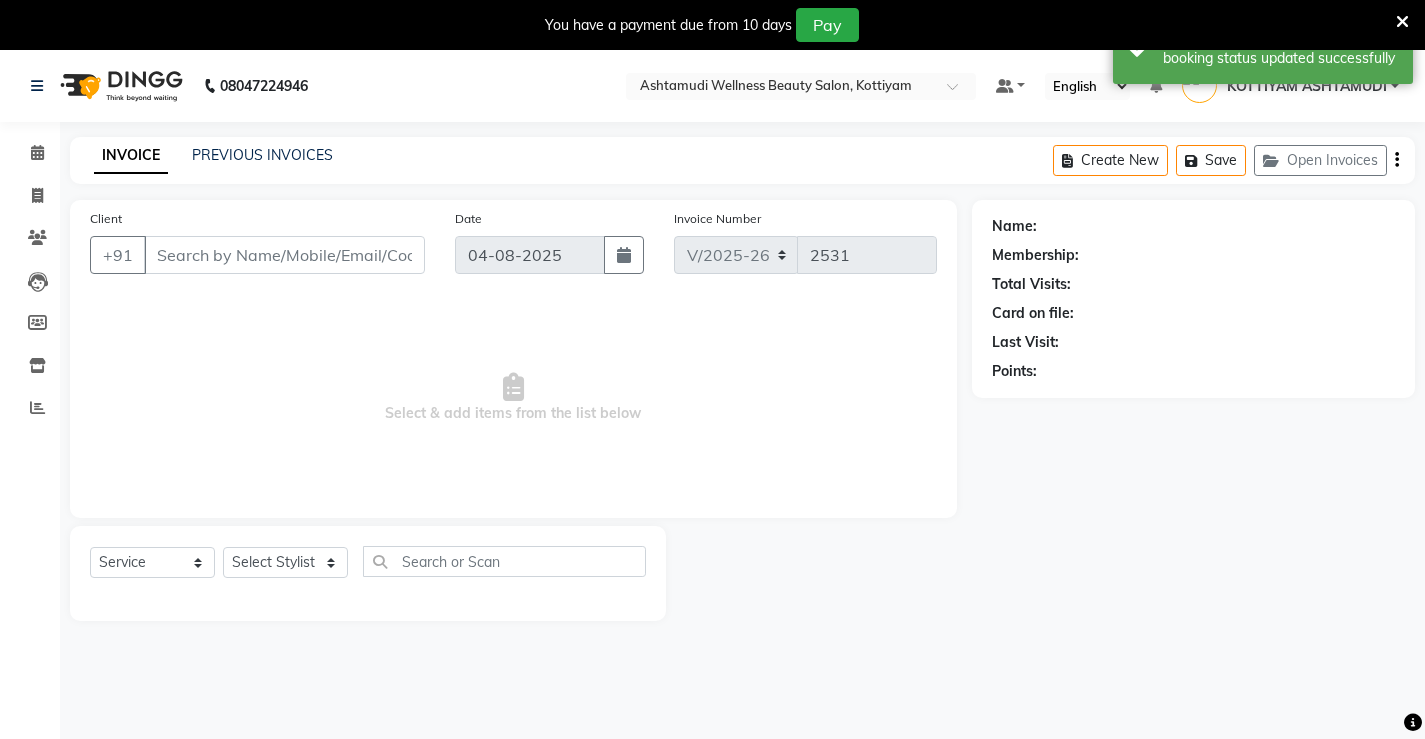 select on "product" 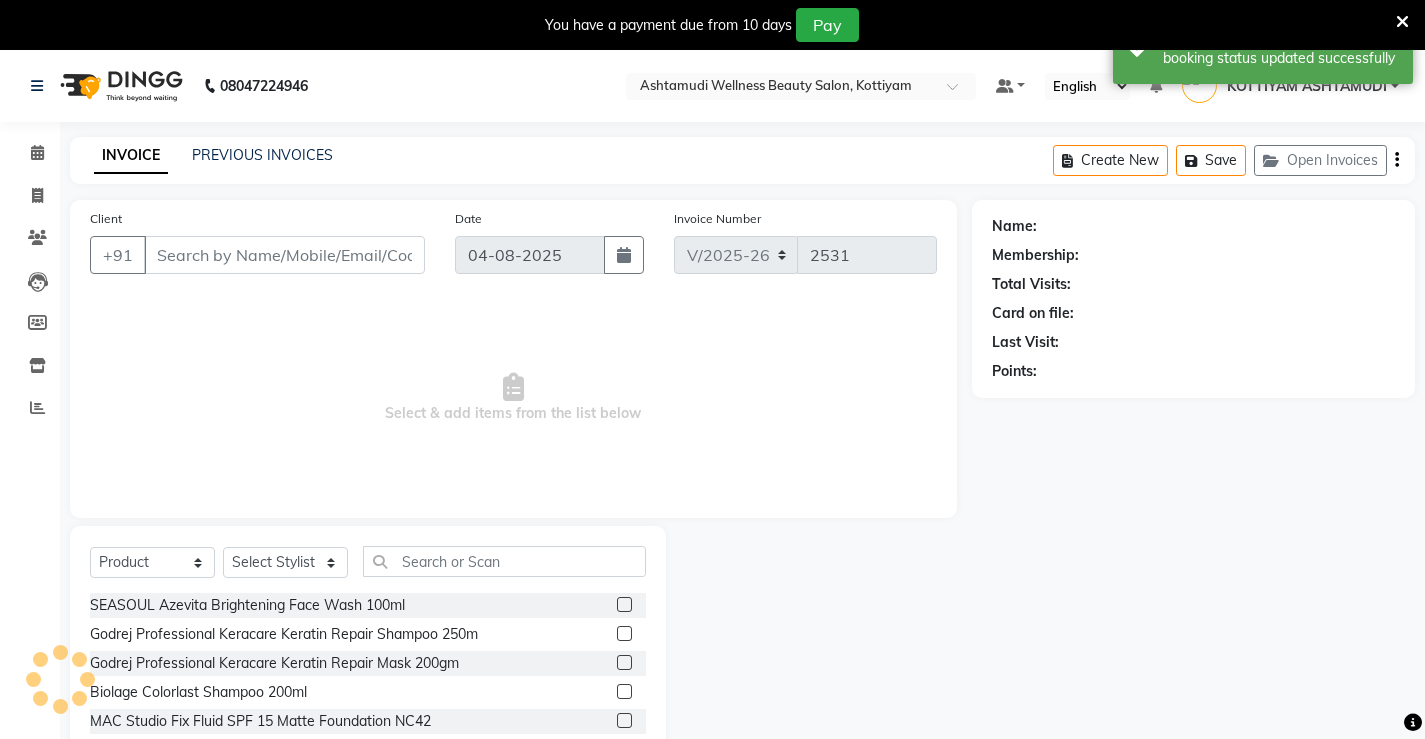 type on "[PHONE]" 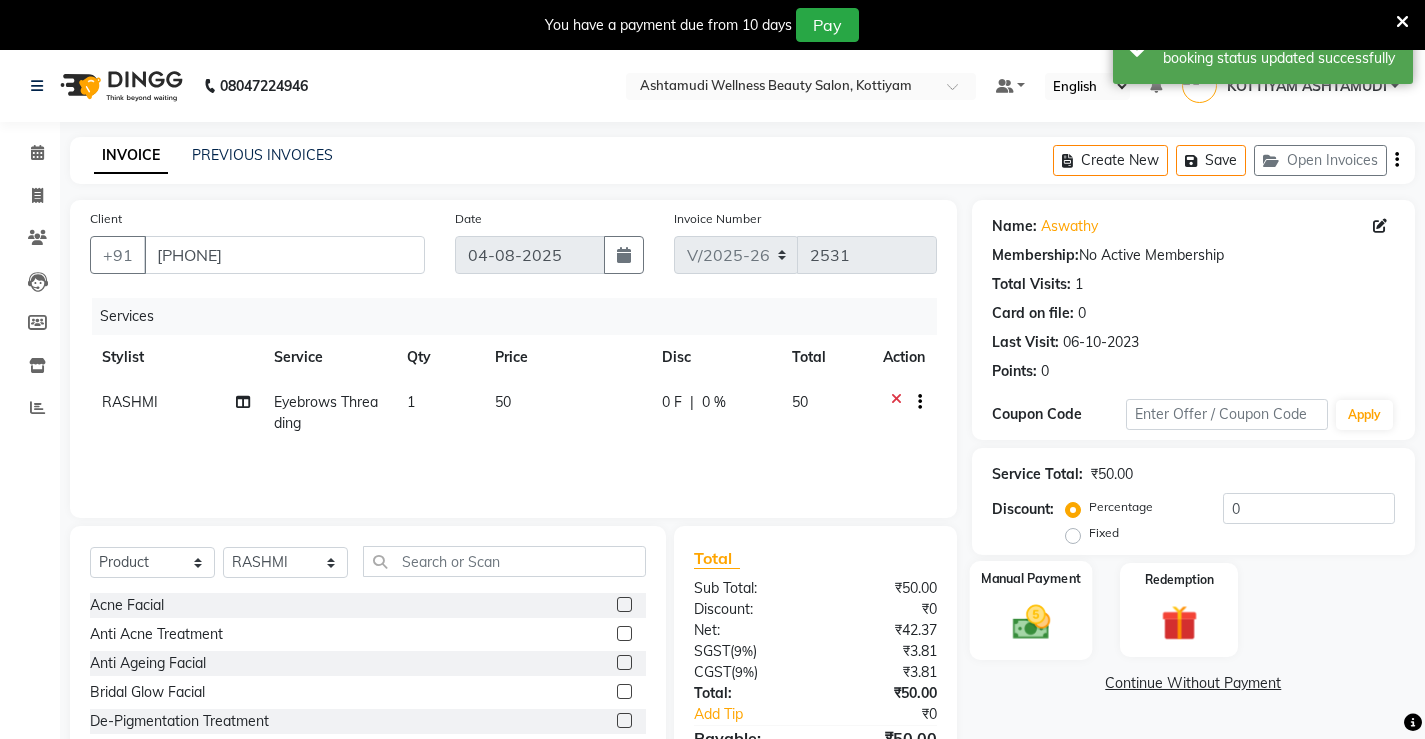 click 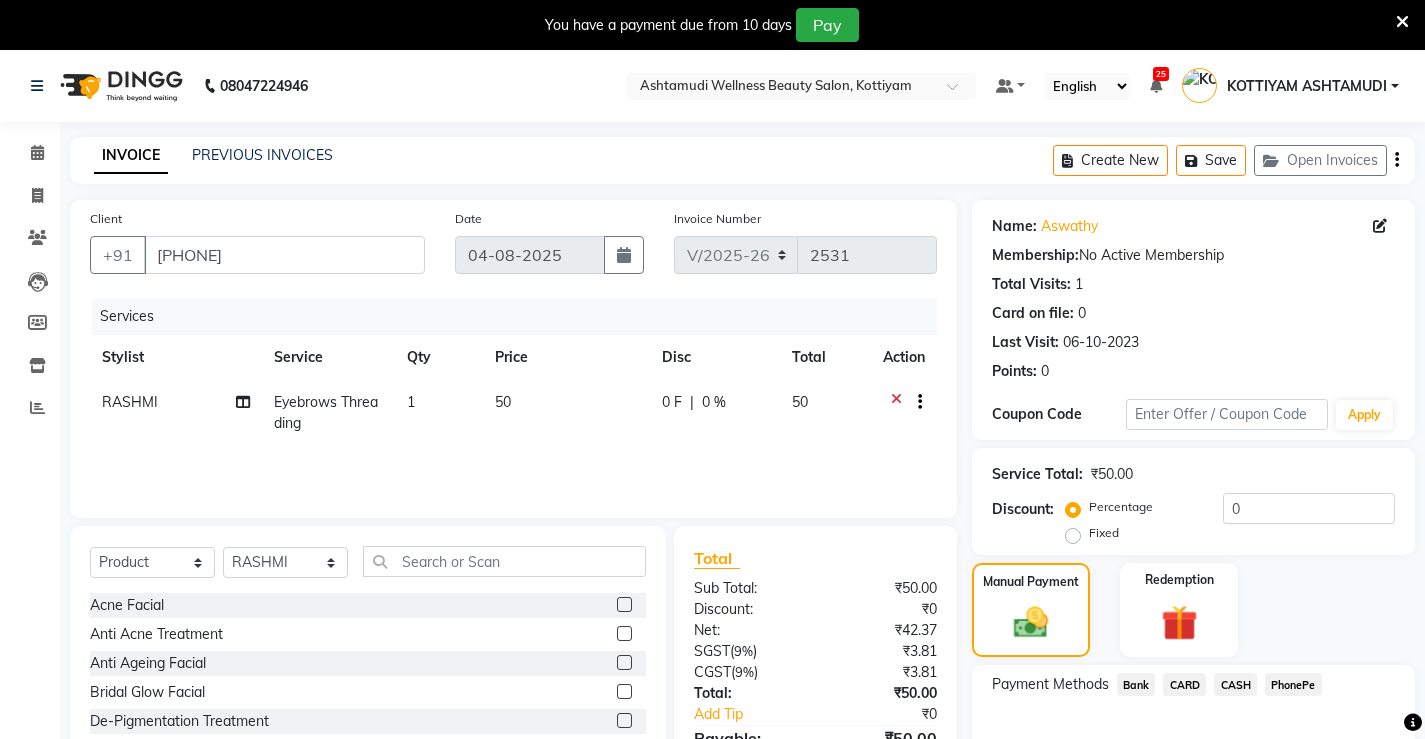 scroll, scrollTop: 117, scrollLeft: 0, axis: vertical 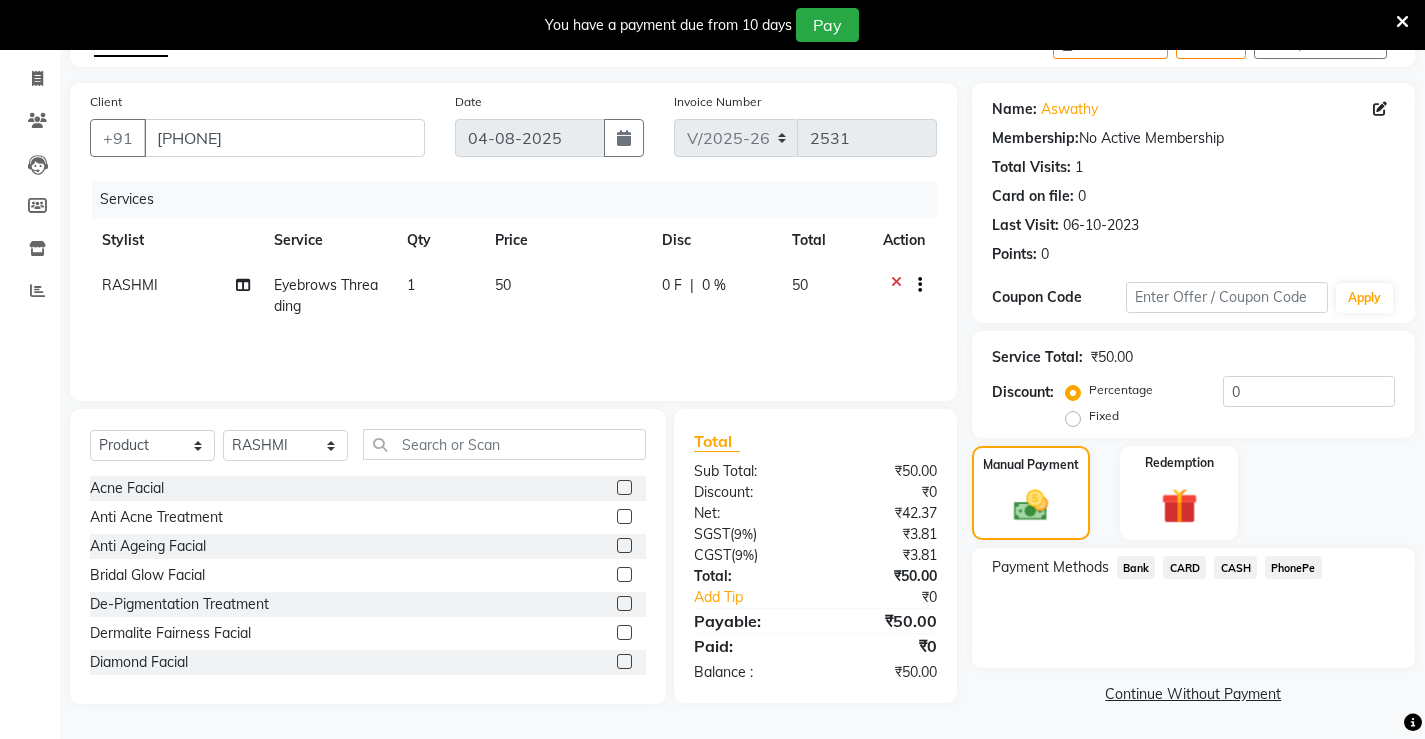 click on "PhonePe" 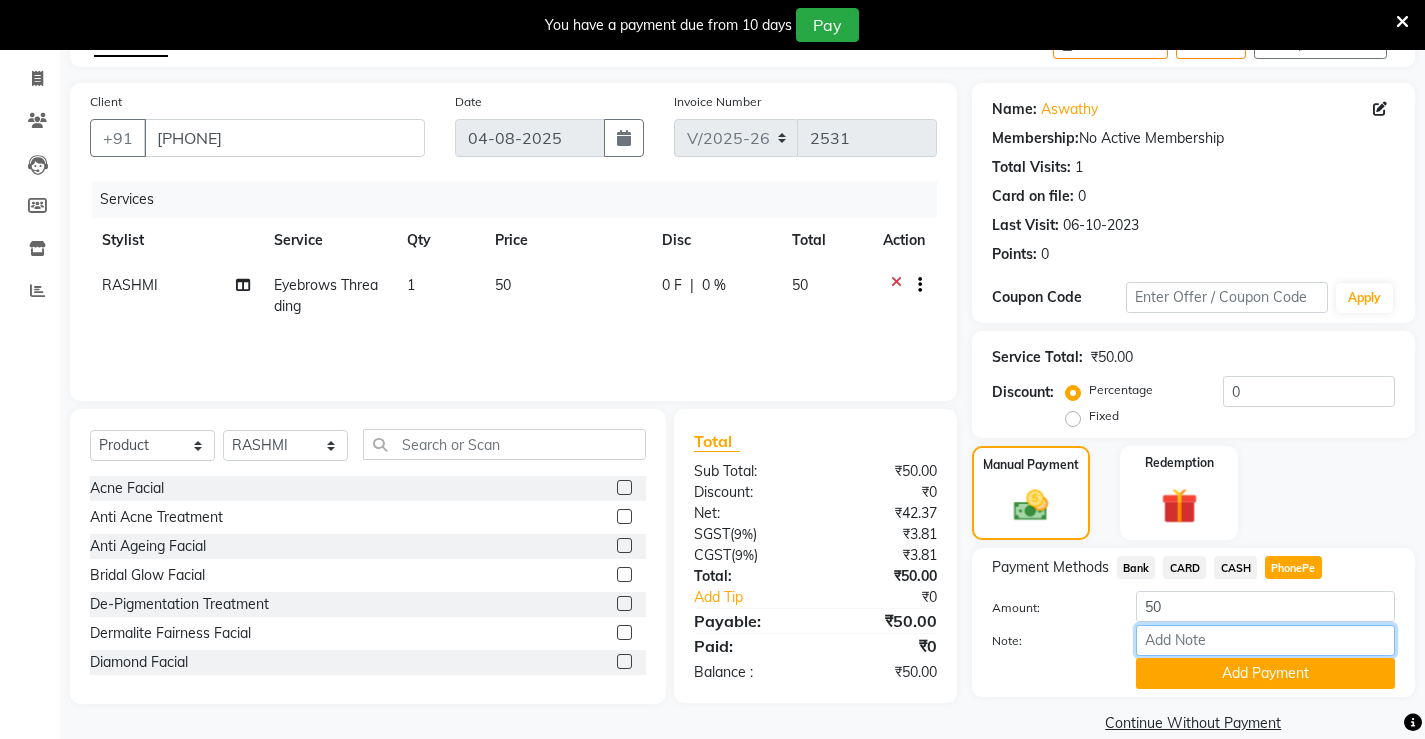 click on "Note:" at bounding box center (1265, 640) 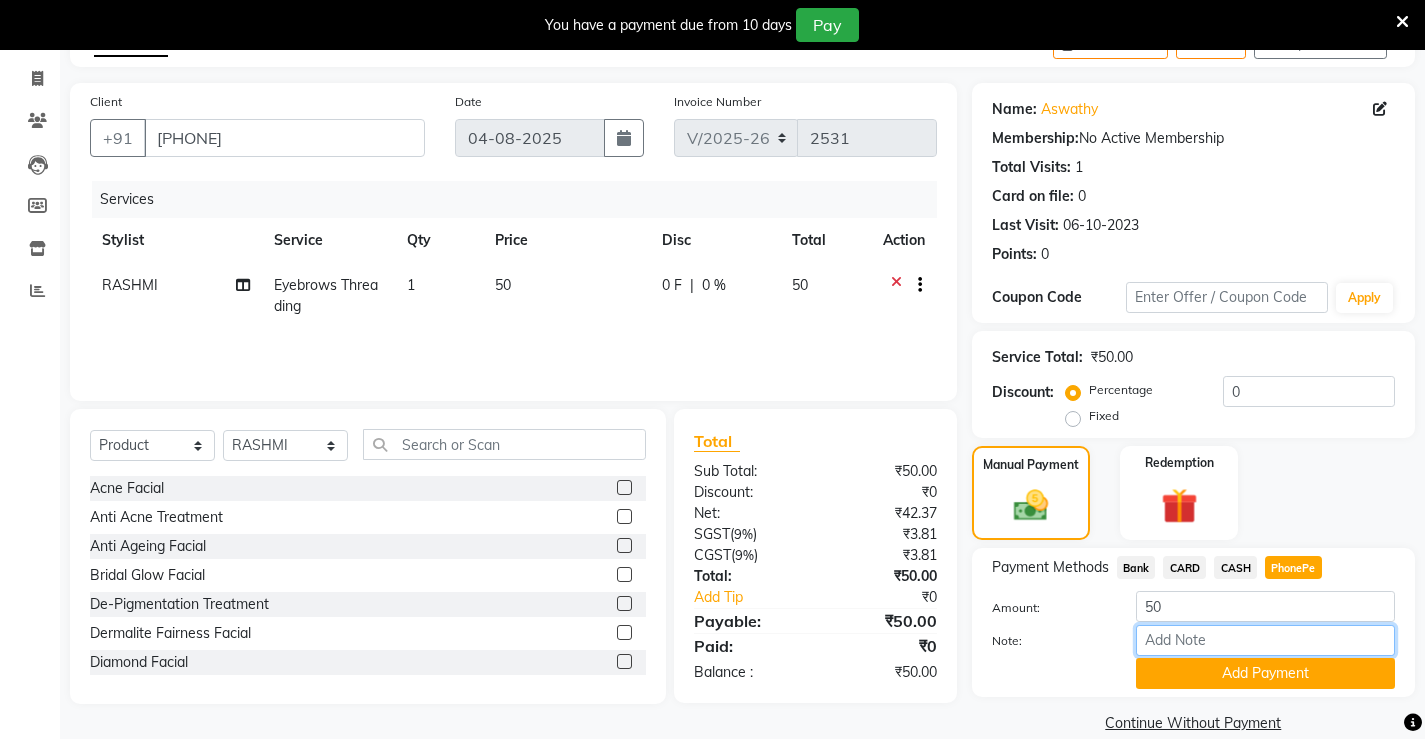 type on "[FIRST]" 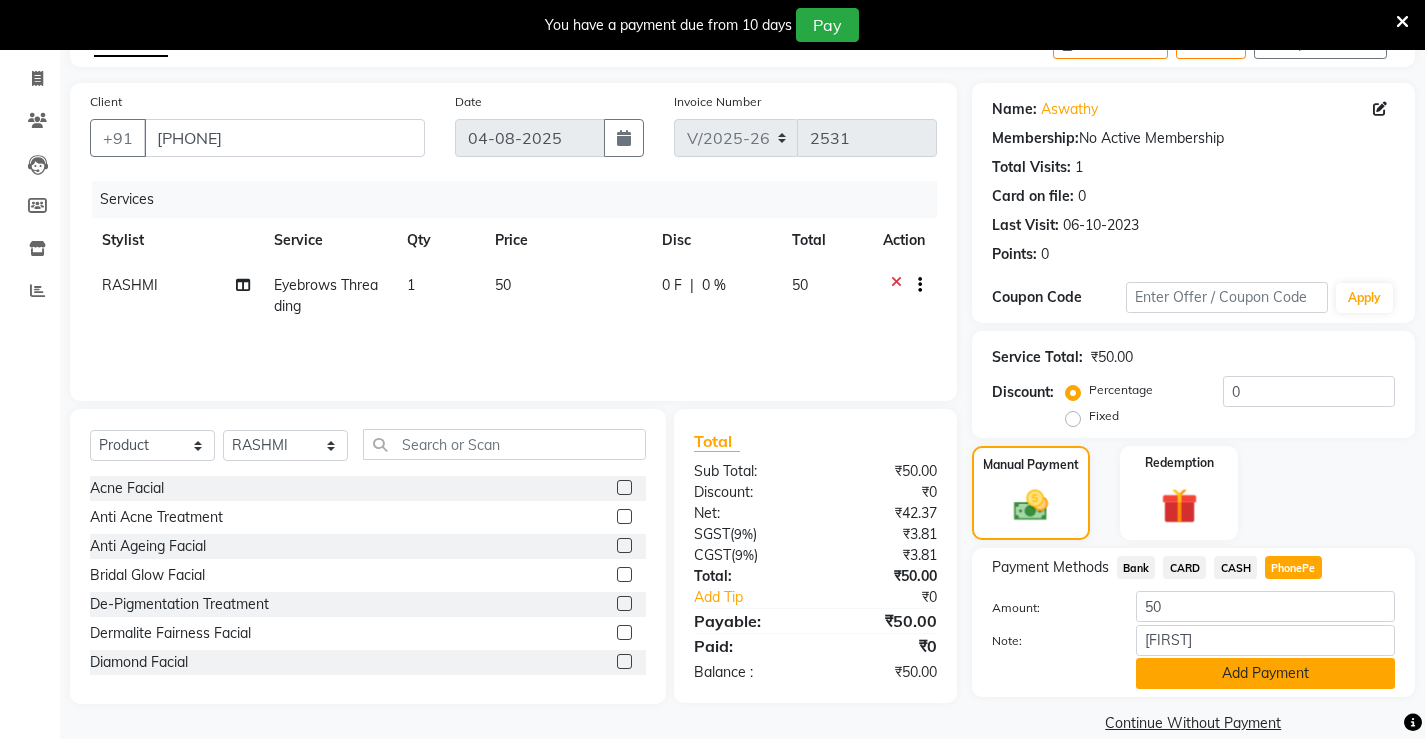 click on "Add Payment" 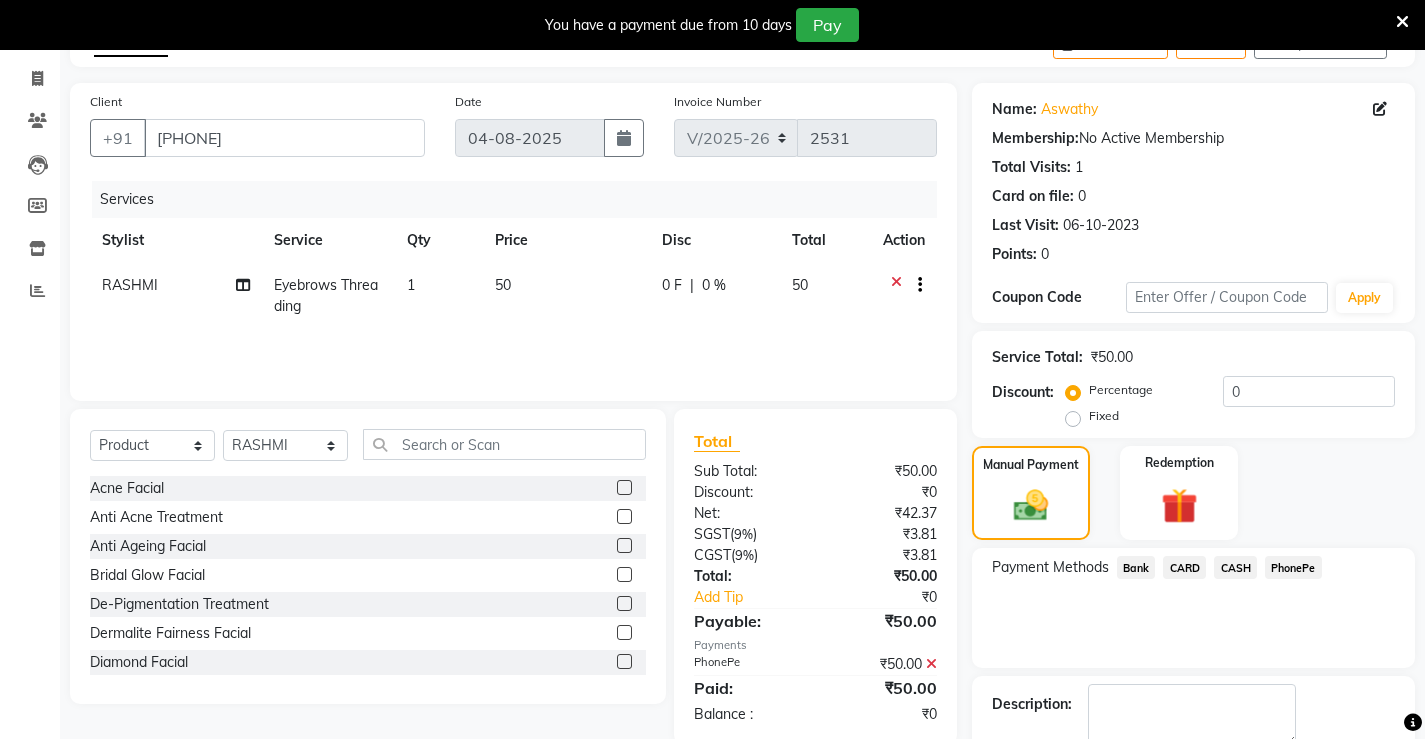 scroll, scrollTop: 201, scrollLeft: 0, axis: vertical 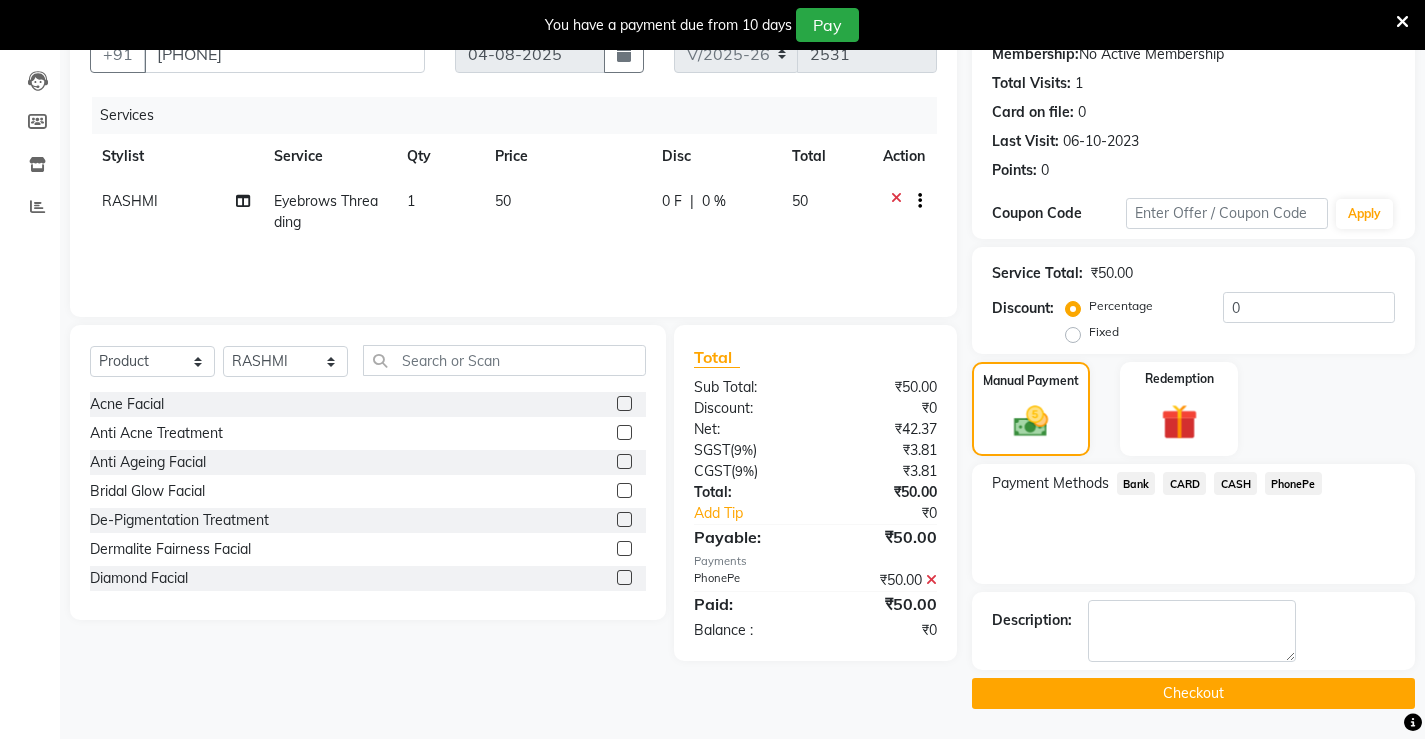 click on "Checkout" 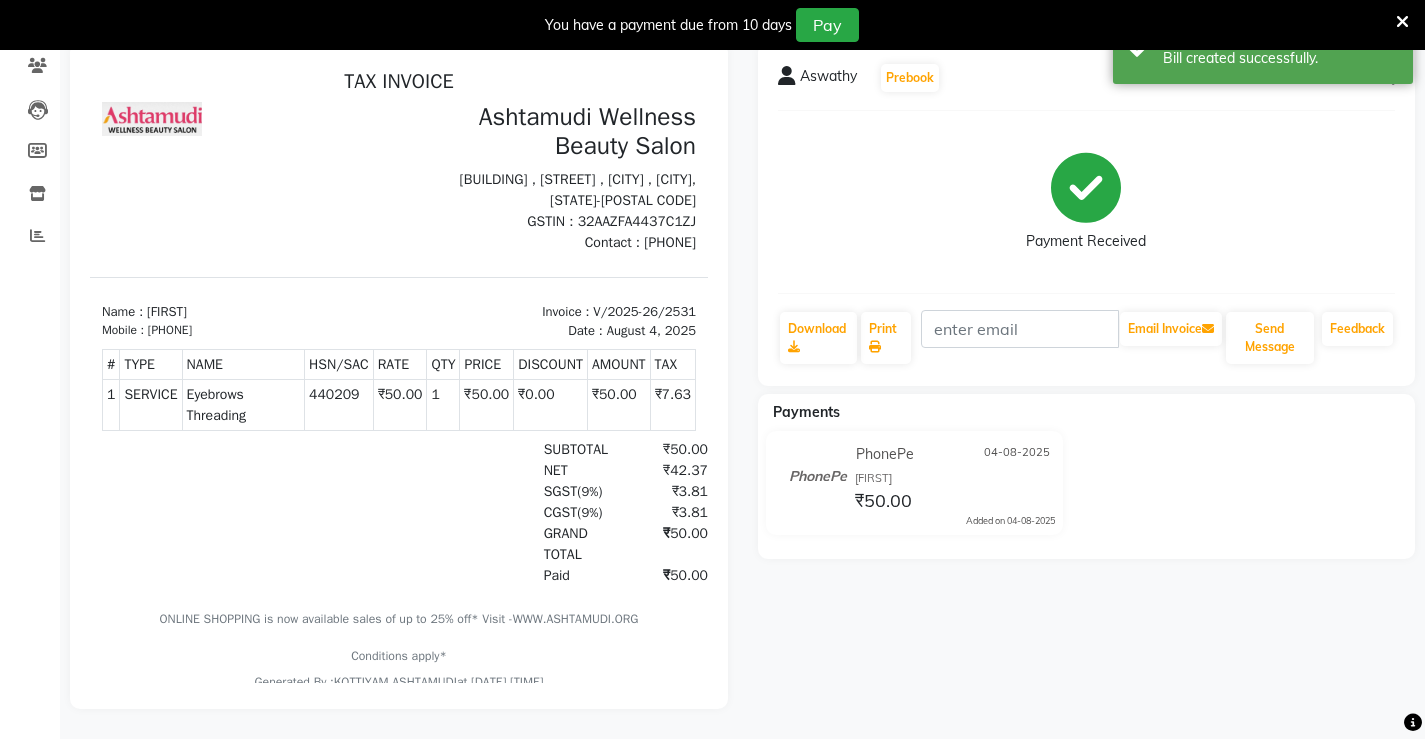 scroll, scrollTop: 0, scrollLeft: 0, axis: both 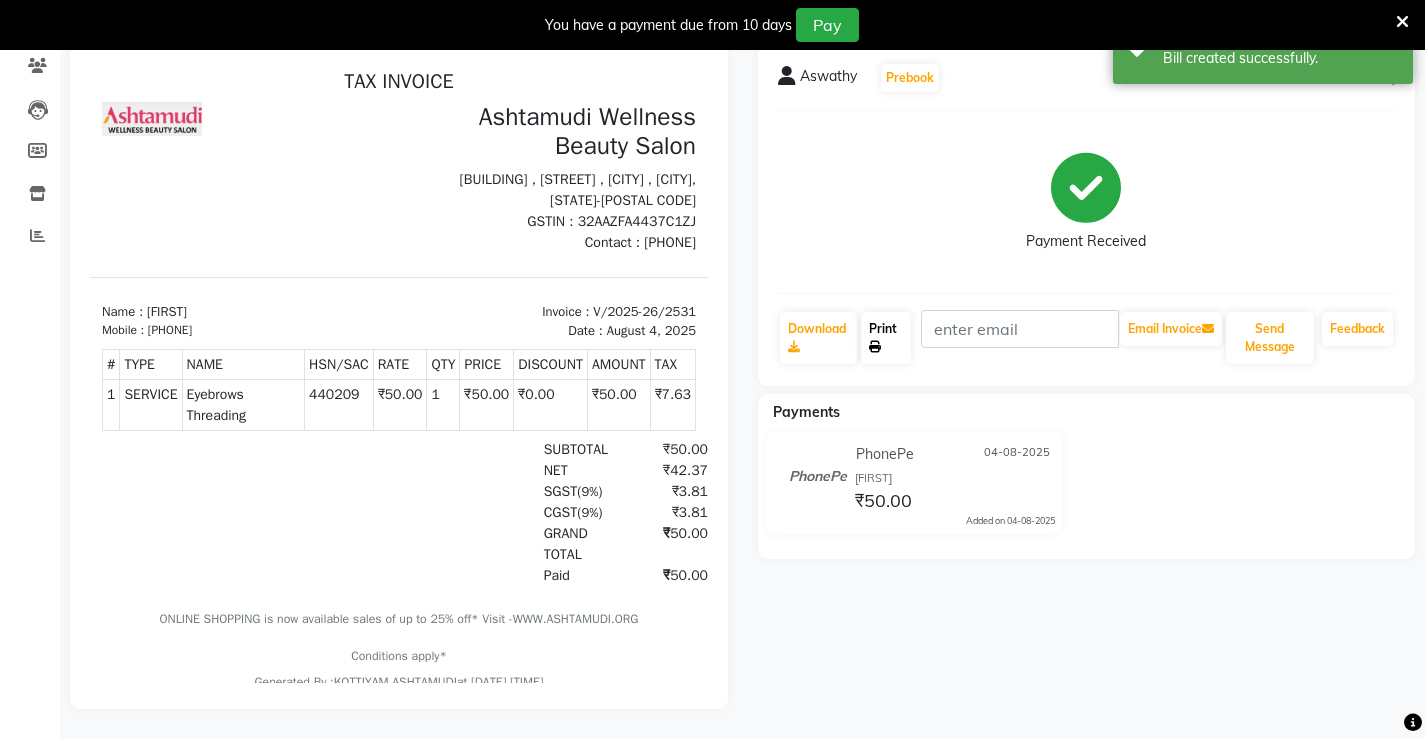 click 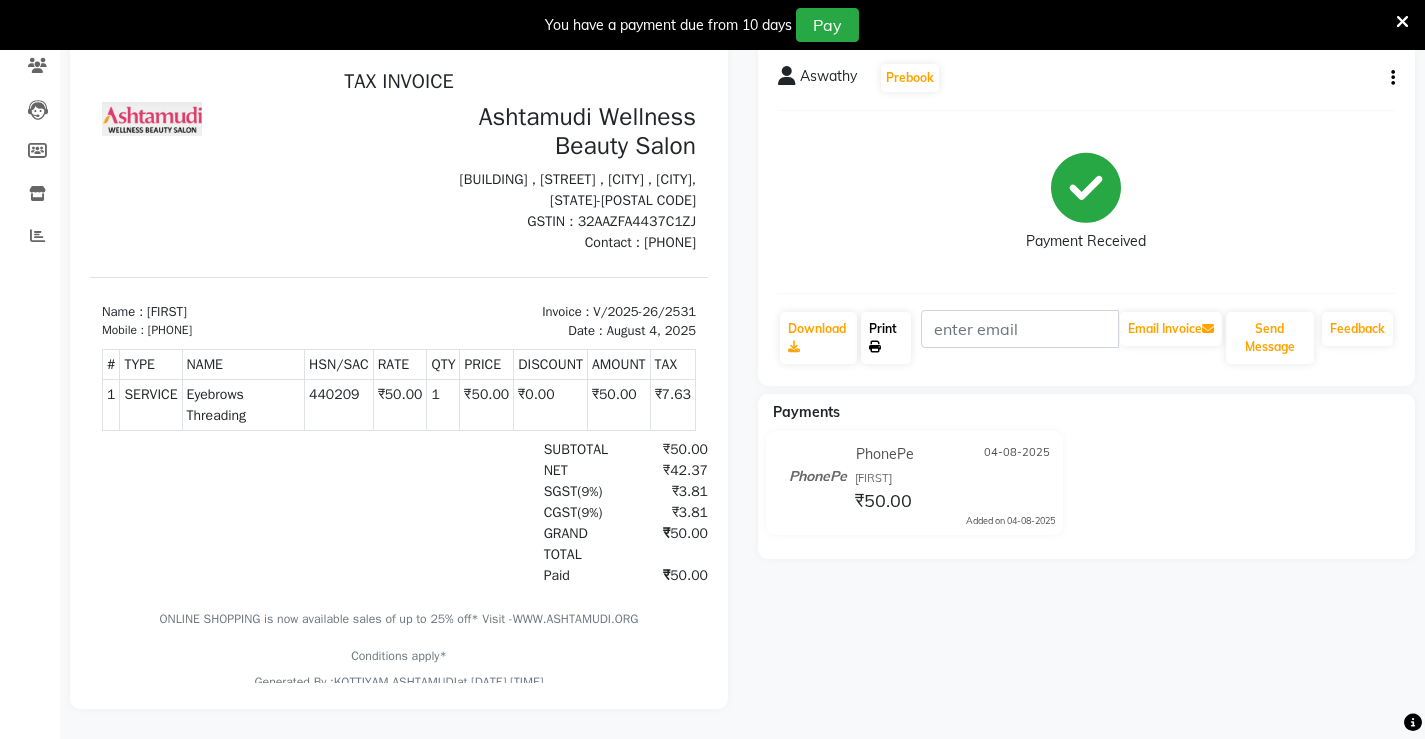 scroll, scrollTop: 0, scrollLeft: 0, axis: both 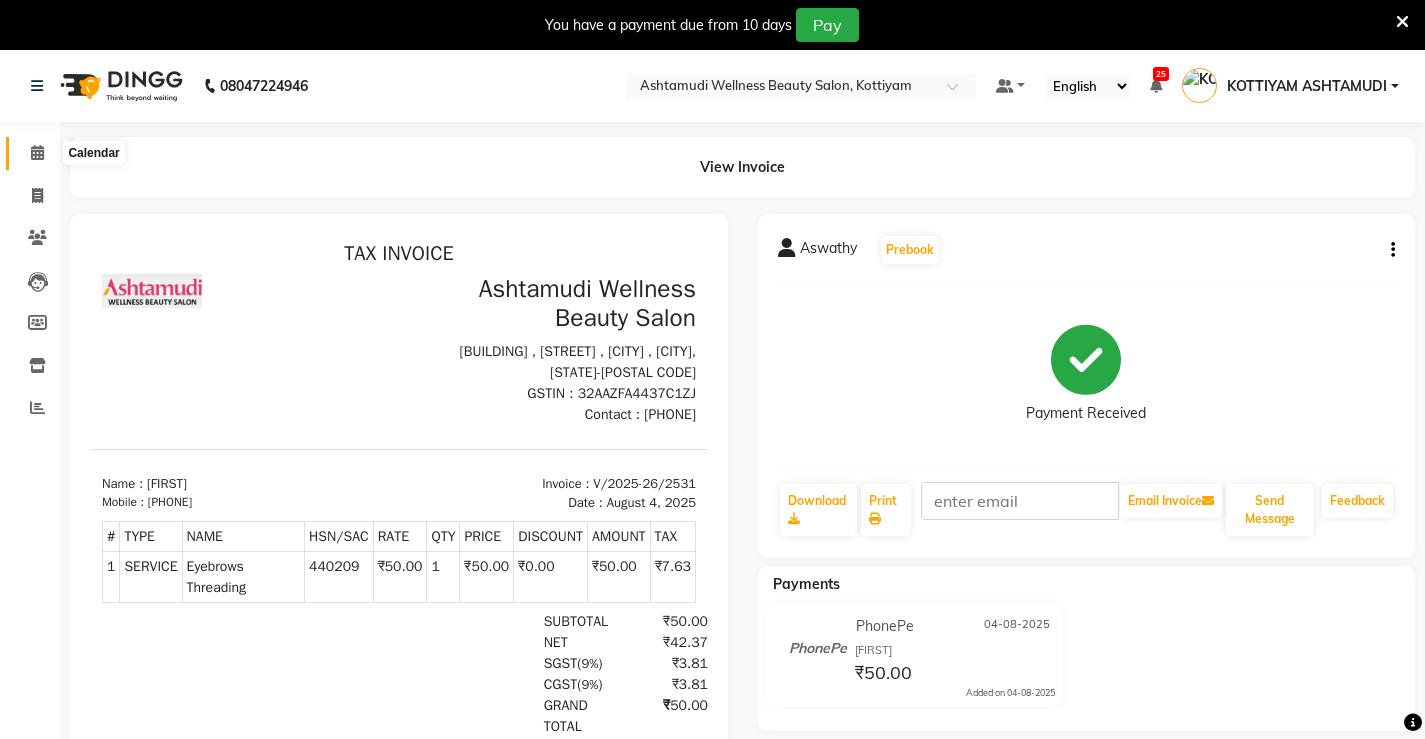 click 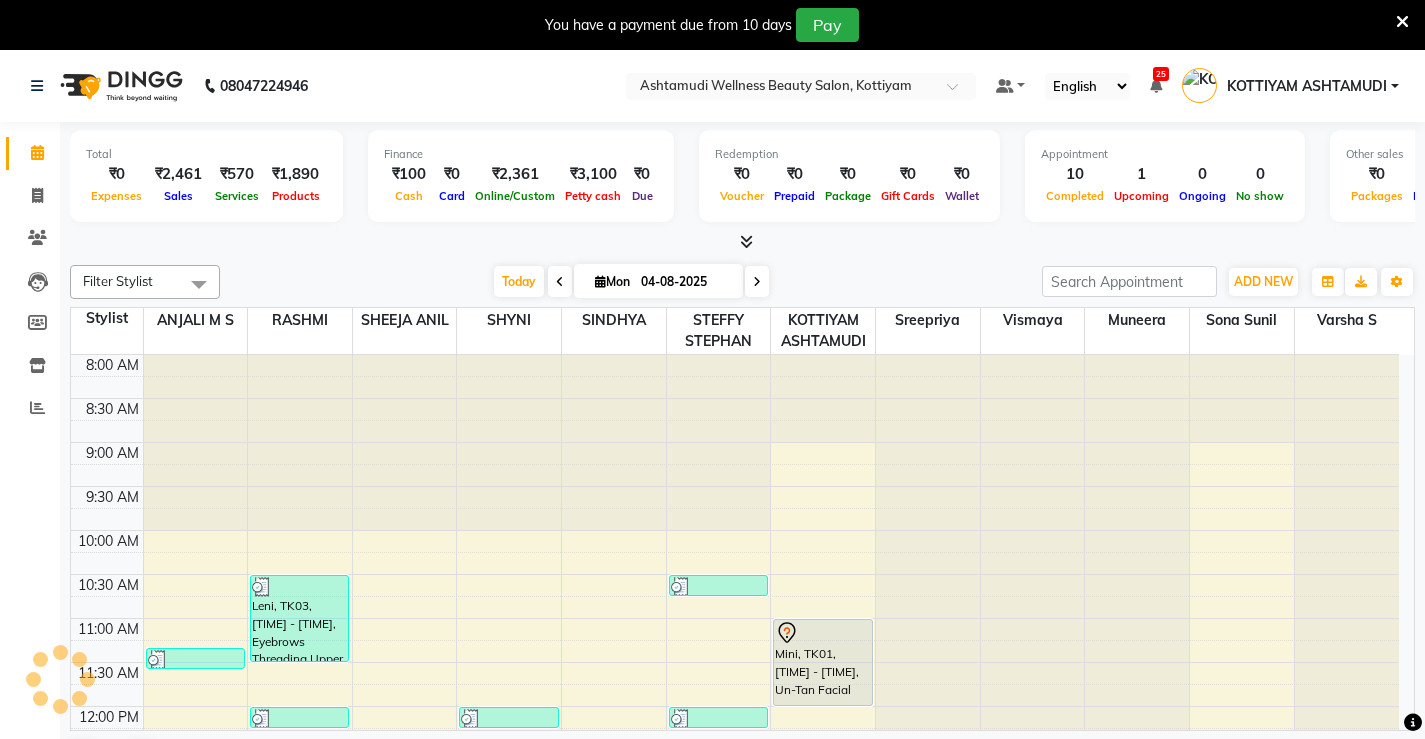 scroll, scrollTop: 0, scrollLeft: 0, axis: both 